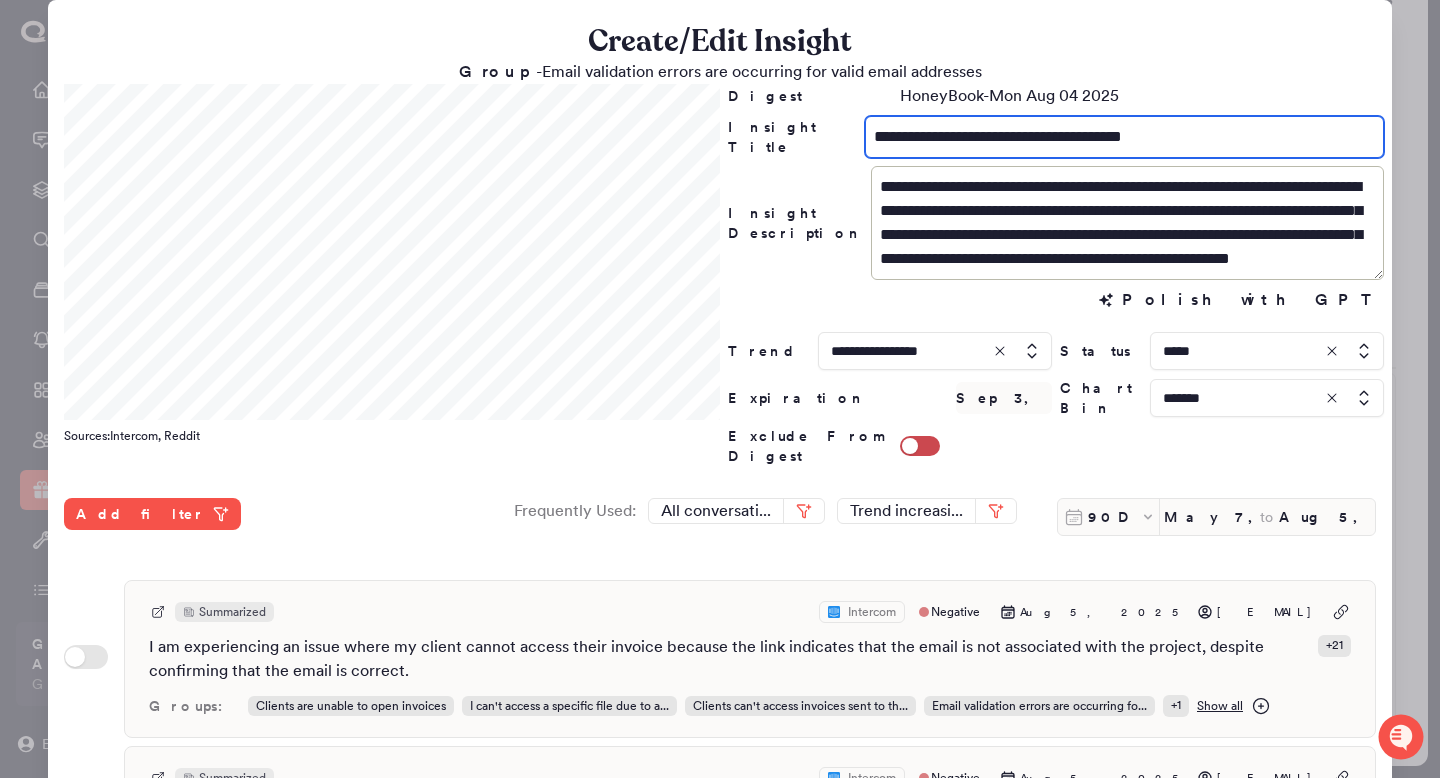 scroll, scrollTop: 0, scrollLeft: 0, axis: both 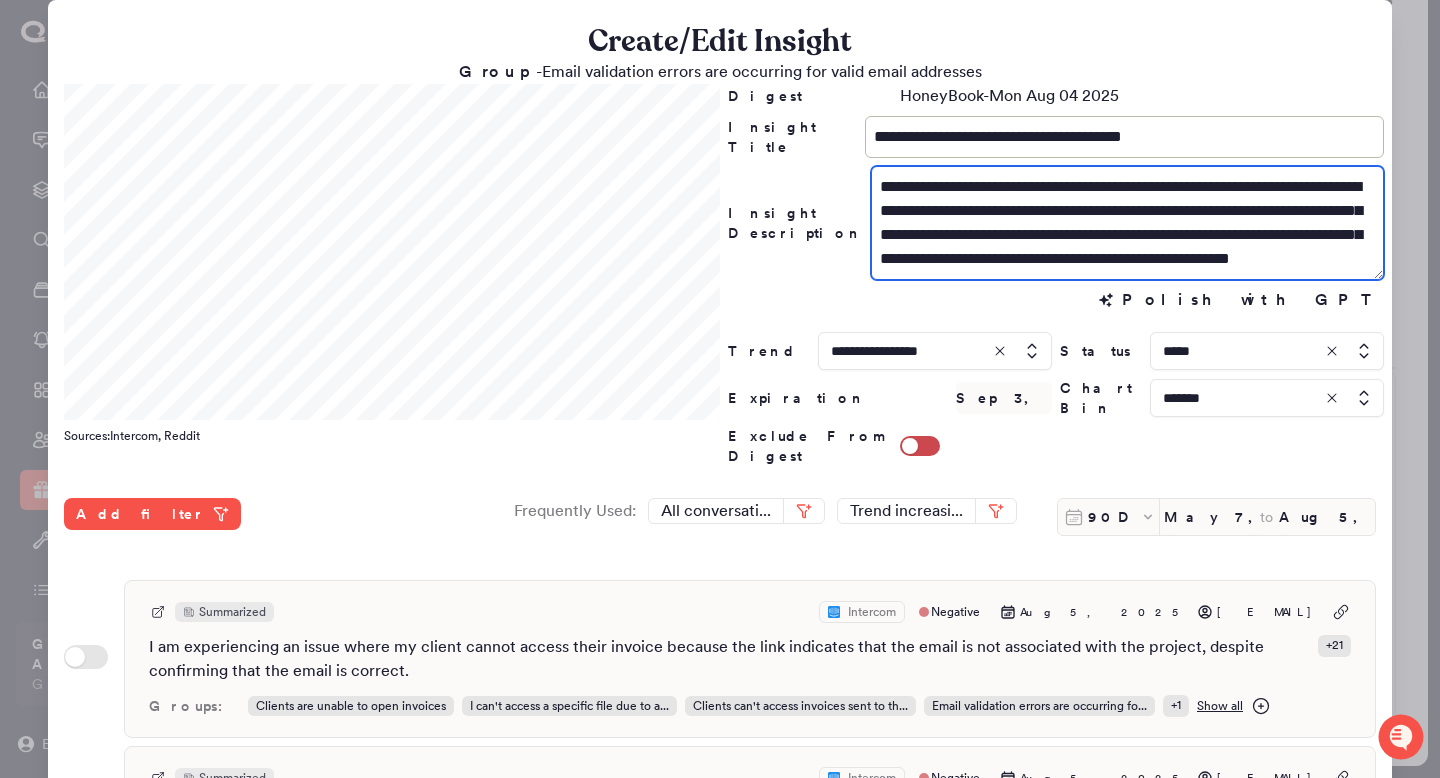 drag, startPoint x: 1169, startPoint y: 238, endPoint x: 847, endPoint y: 214, distance: 322.89316 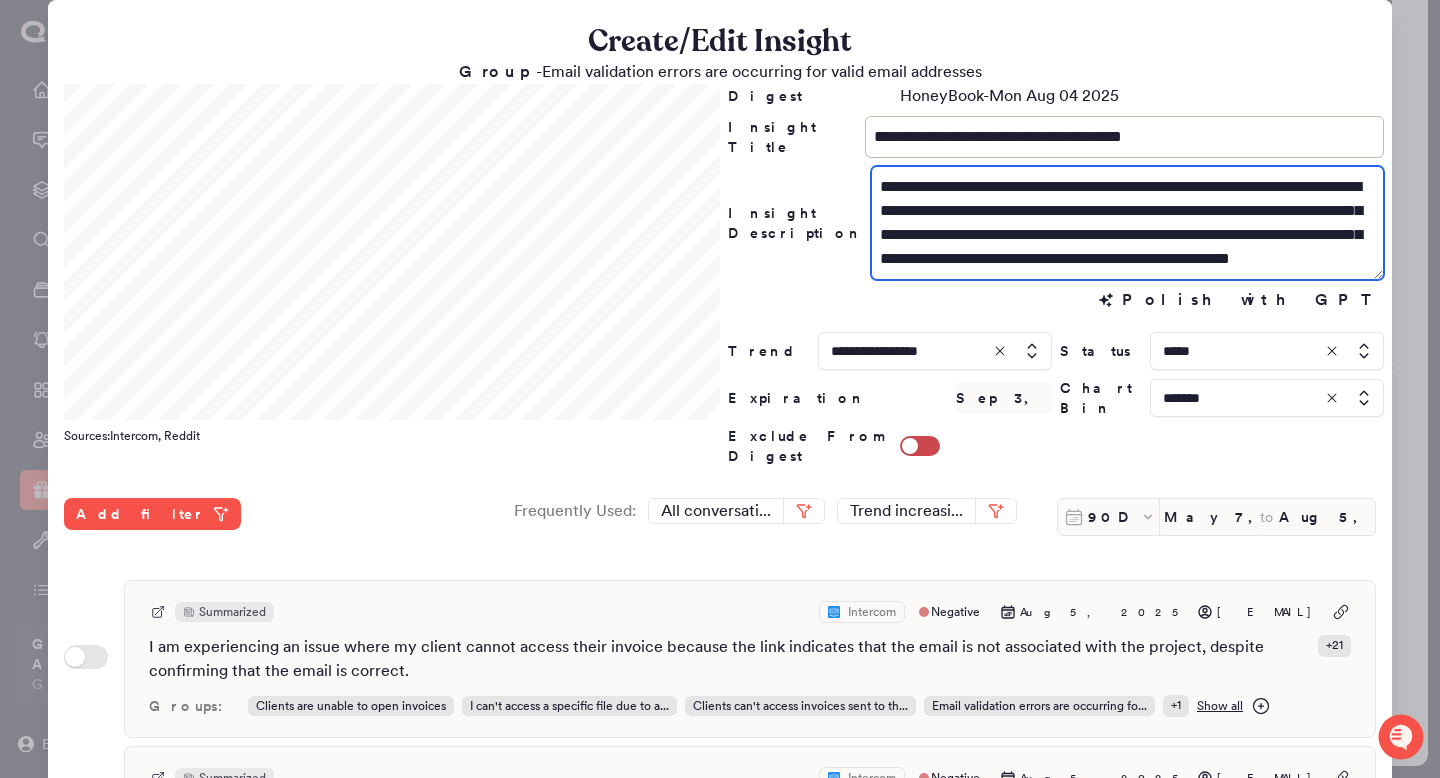 click on "**********" at bounding box center (1056, 223) 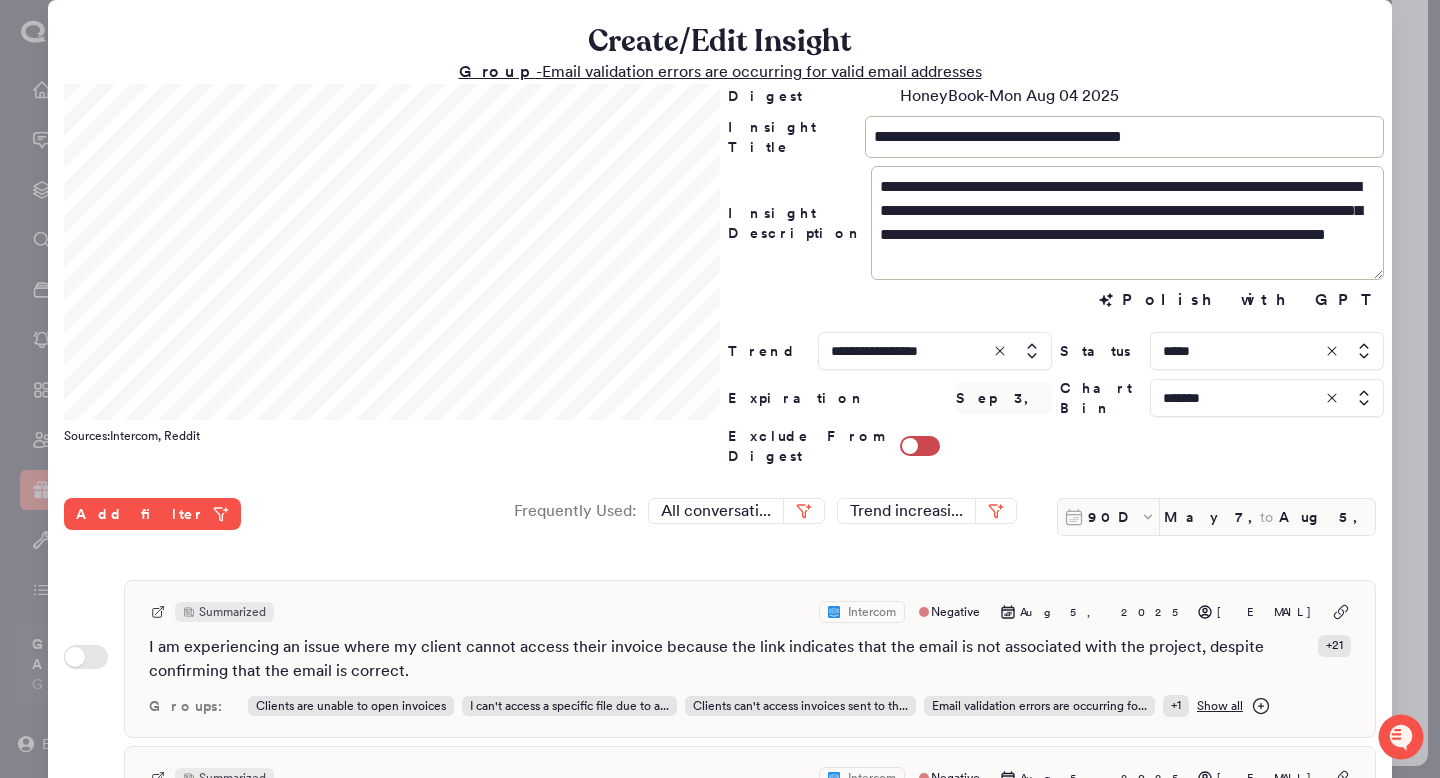 click on "Group  -  Email validation errors are occurring for valid email addresses" at bounding box center [720, 71] 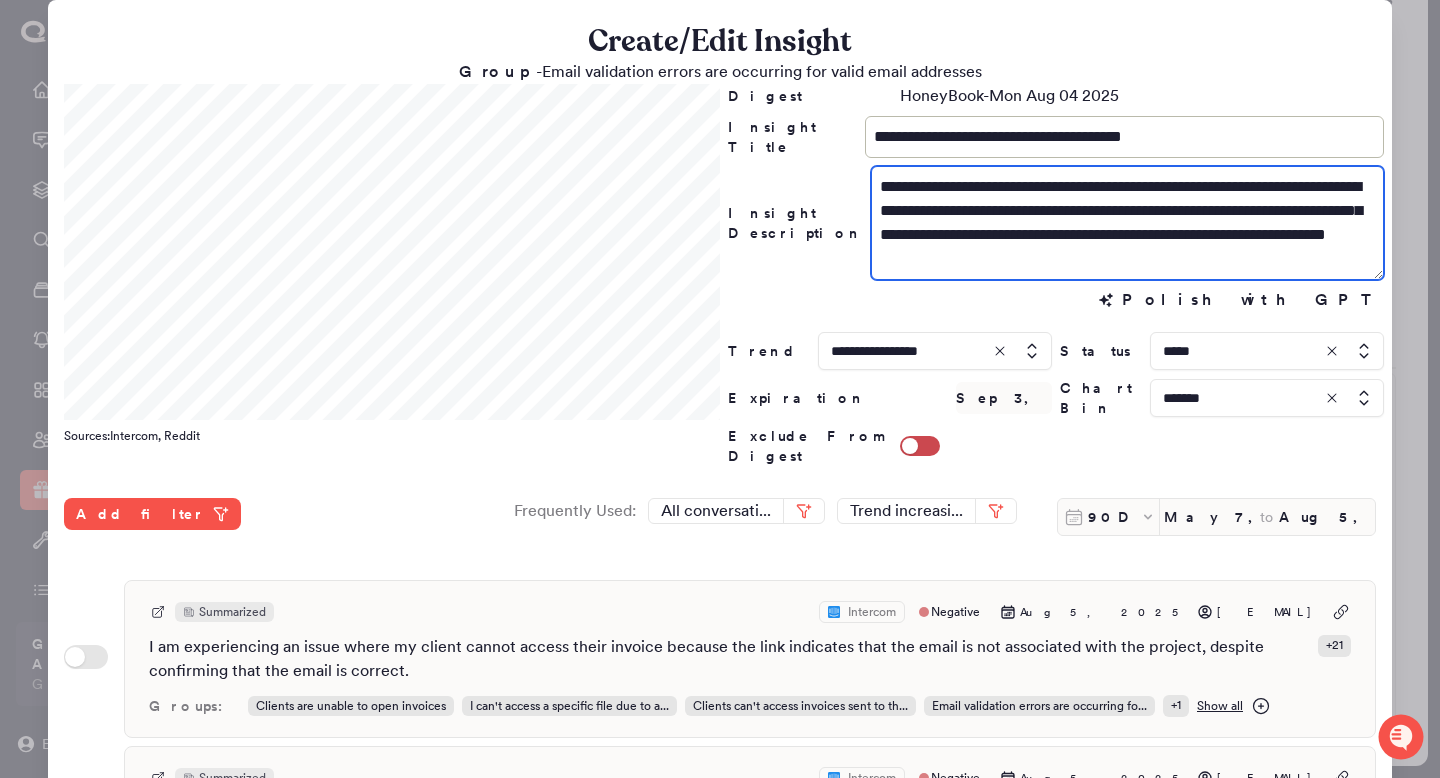 drag, startPoint x: 1160, startPoint y: 265, endPoint x: 847, endPoint y: 234, distance: 314.5314 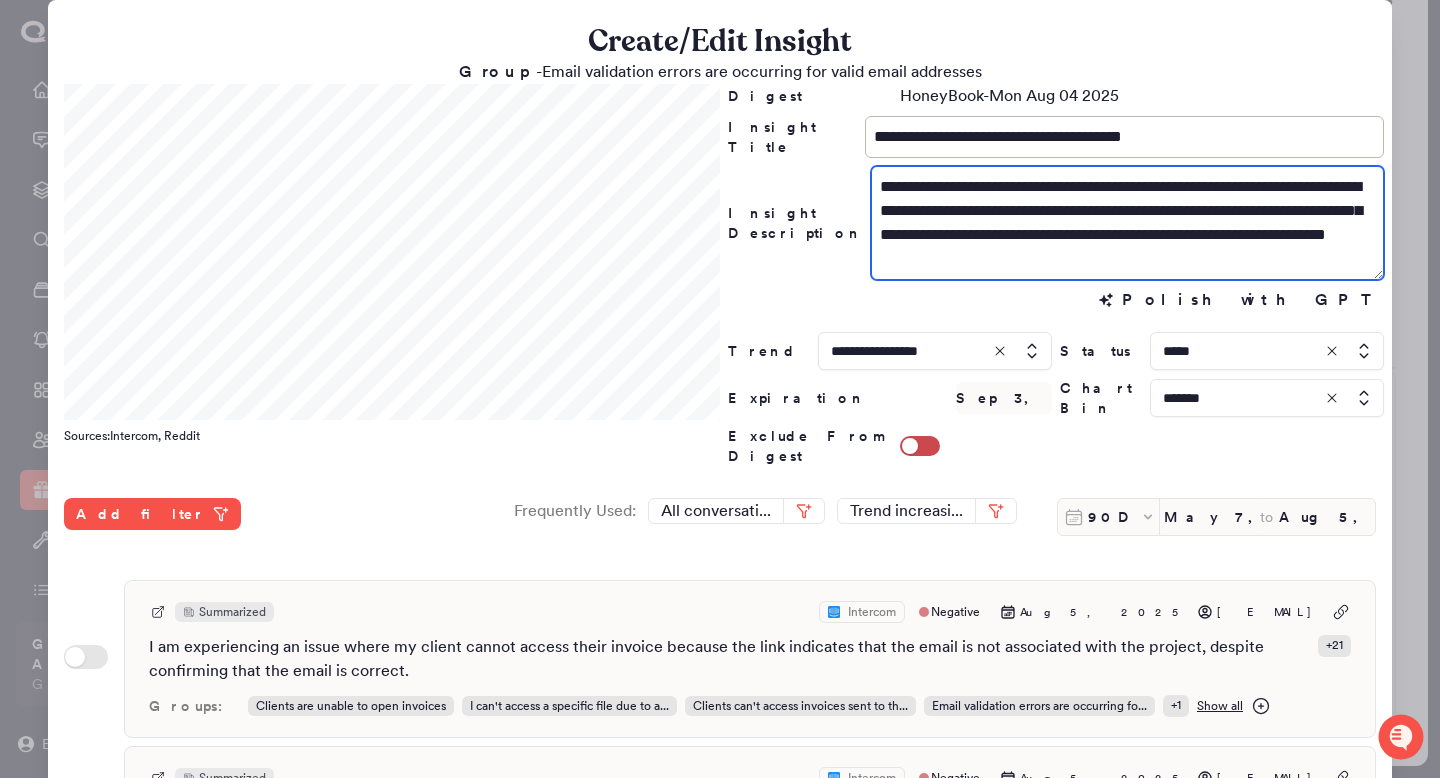 click on "**********" at bounding box center [1056, 223] 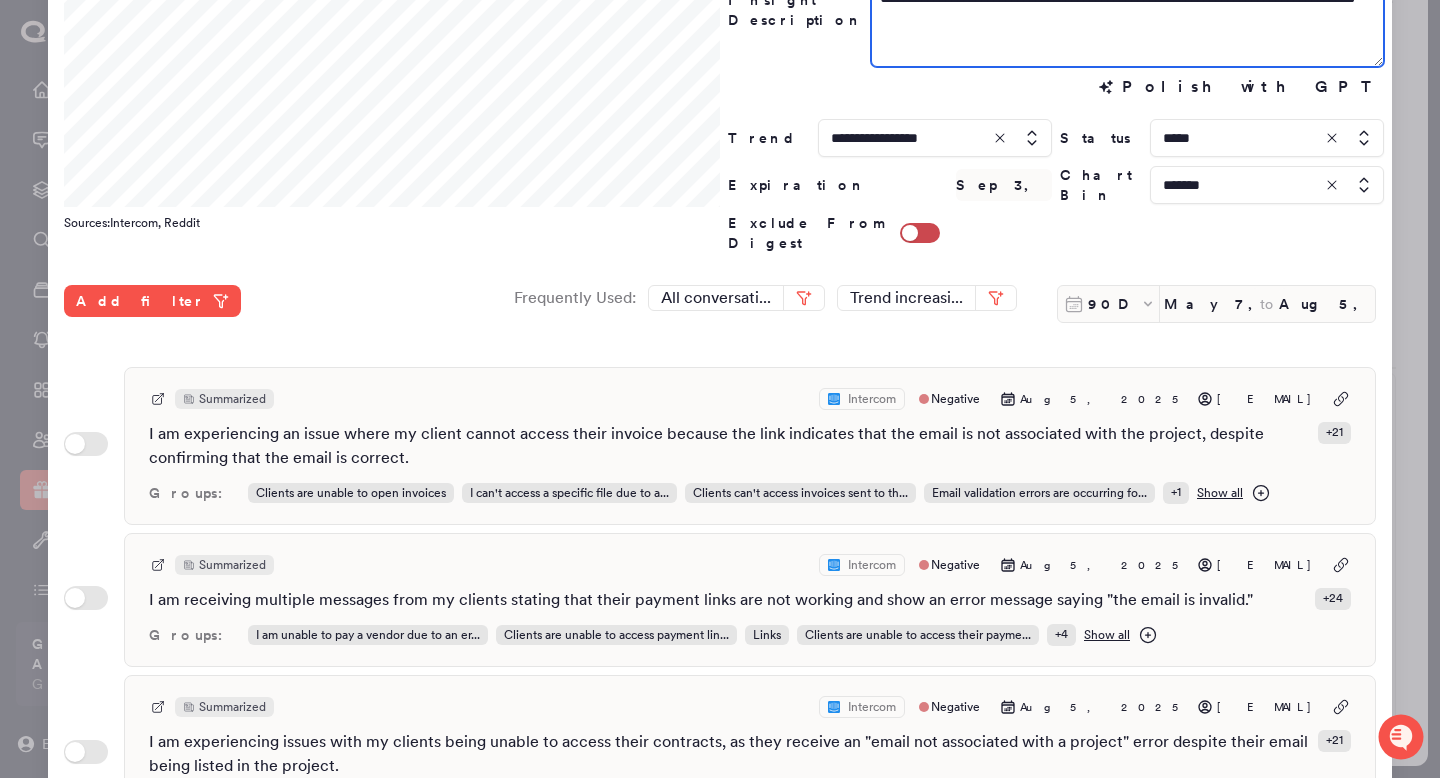 scroll, scrollTop: 217, scrollLeft: 0, axis: vertical 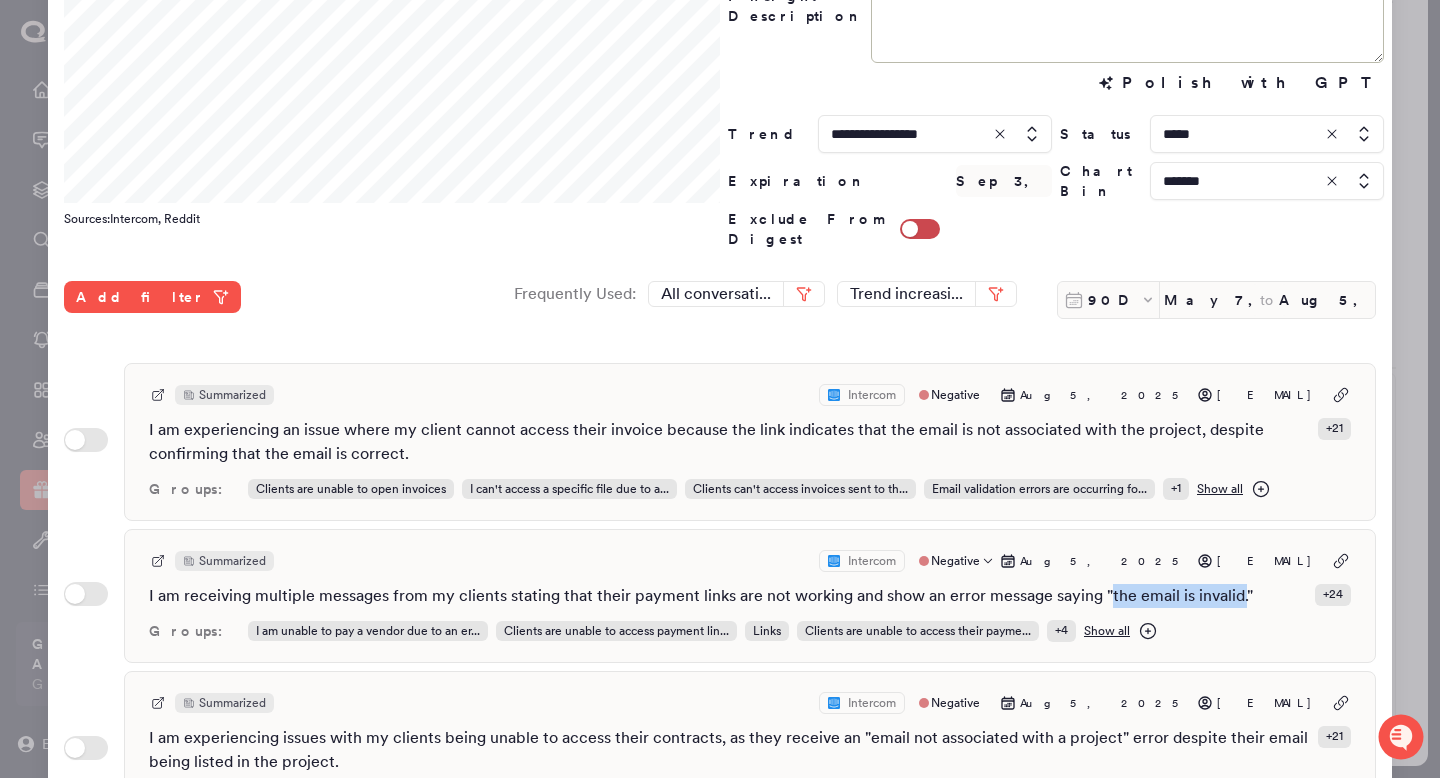 copy on "the email is invalid." 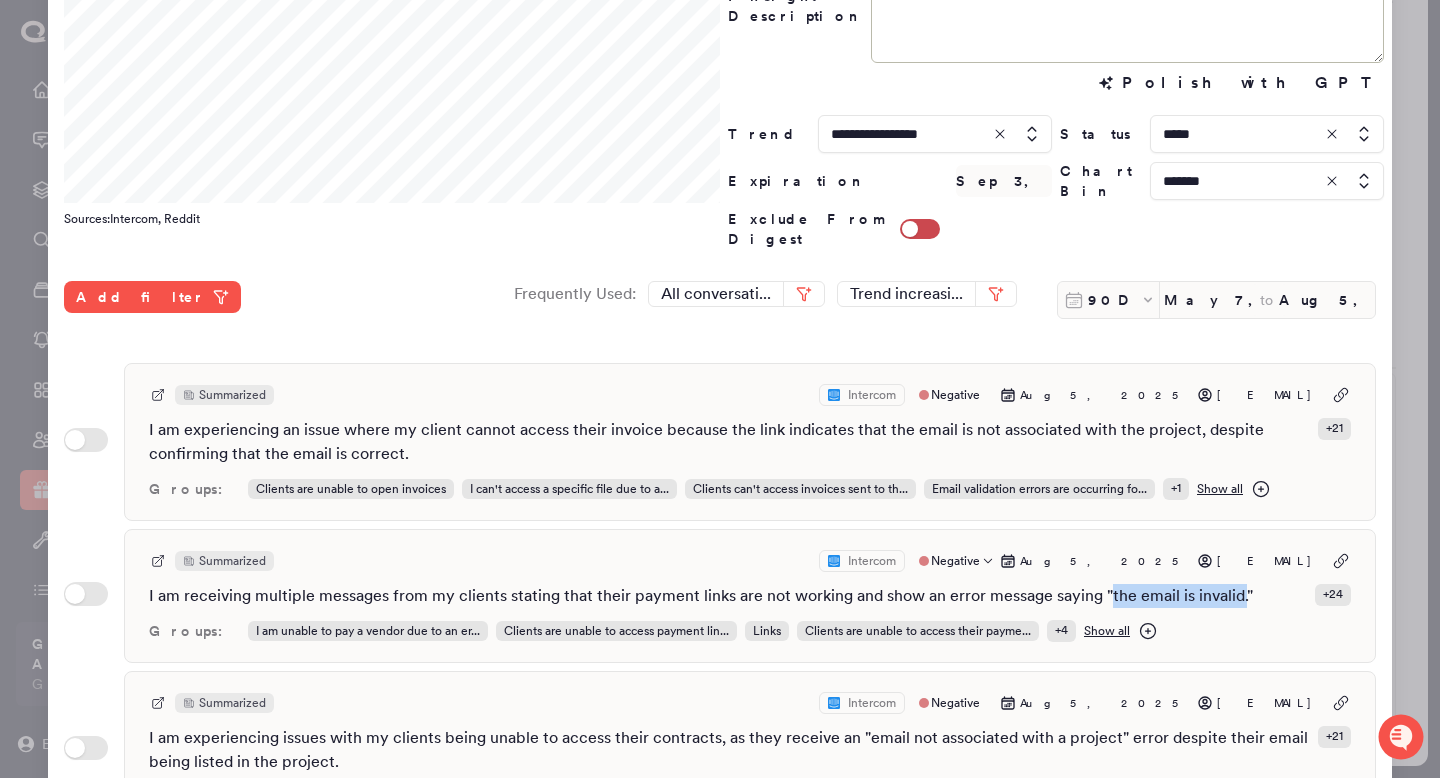 drag, startPoint x: 1102, startPoint y: 574, endPoint x: 1238, endPoint y: 576, distance: 136.01471 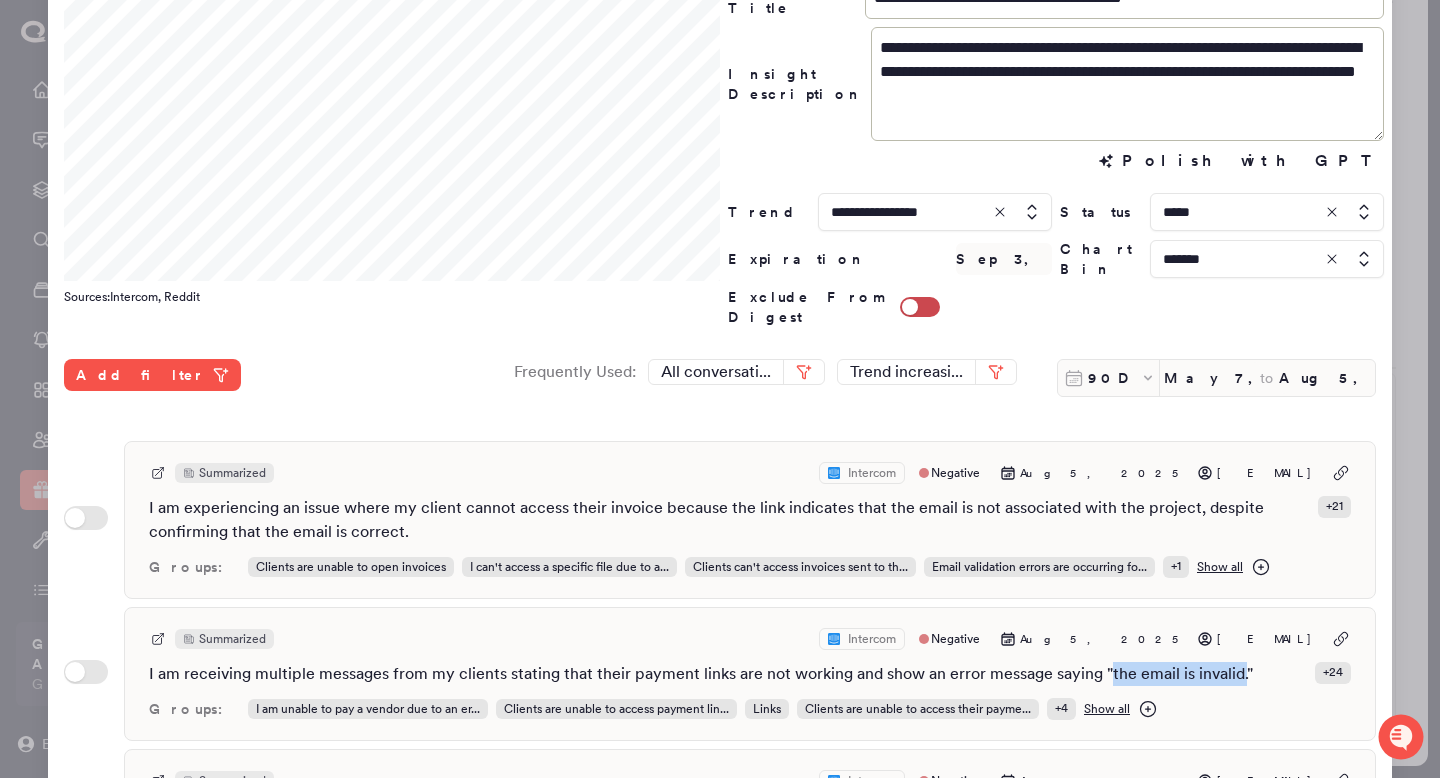 scroll, scrollTop: 98, scrollLeft: 0, axis: vertical 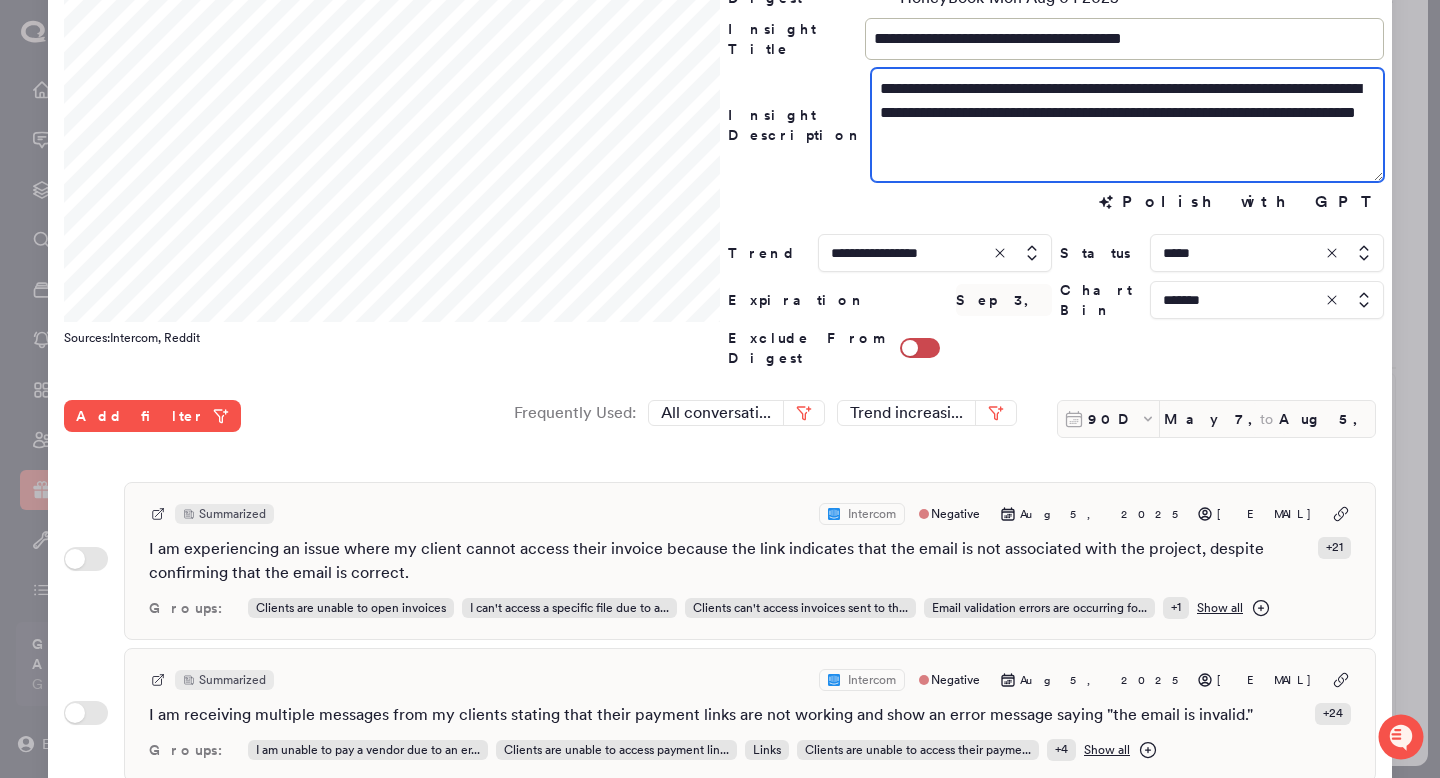 click on "**********" at bounding box center [1127, 125] 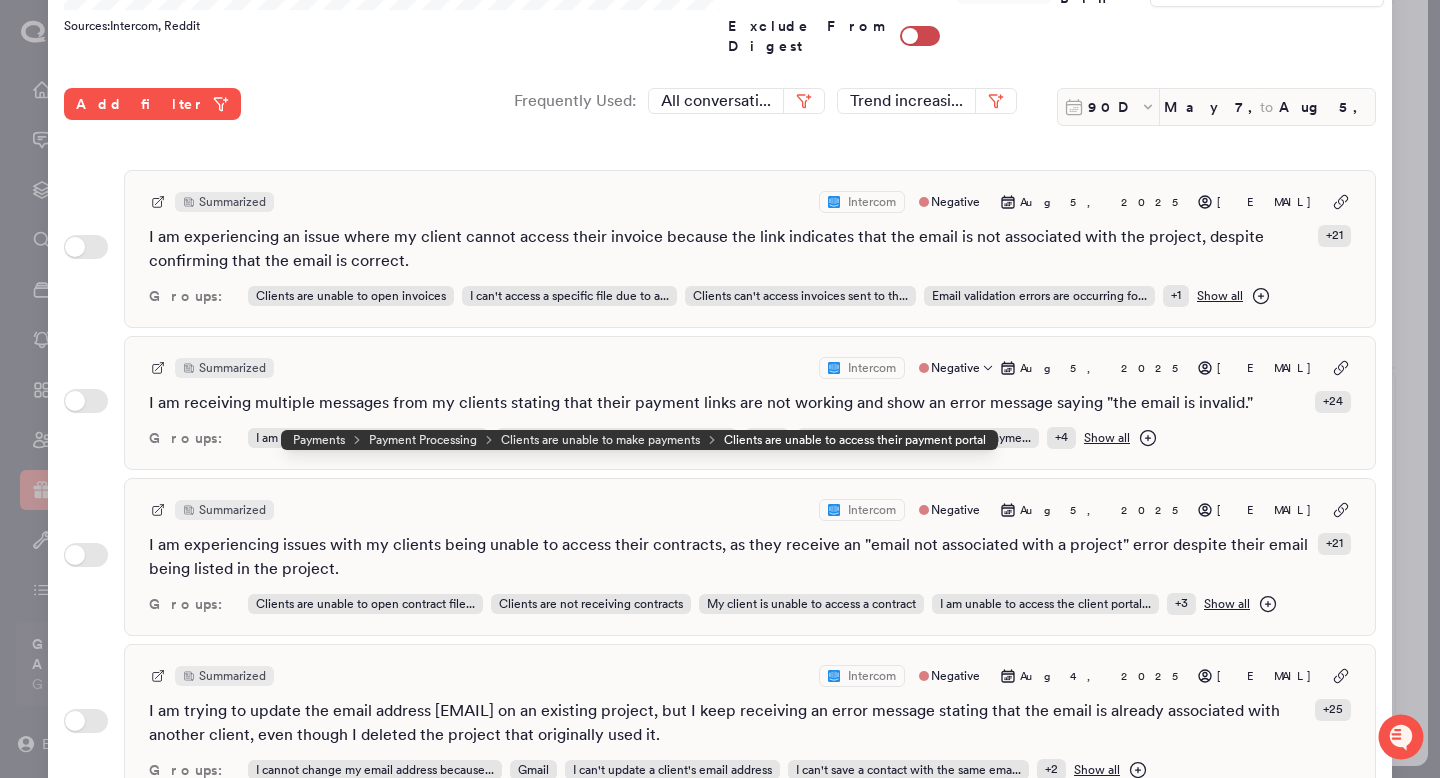 scroll, scrollTop: 492, scrollLeft: 0, axis: vertical 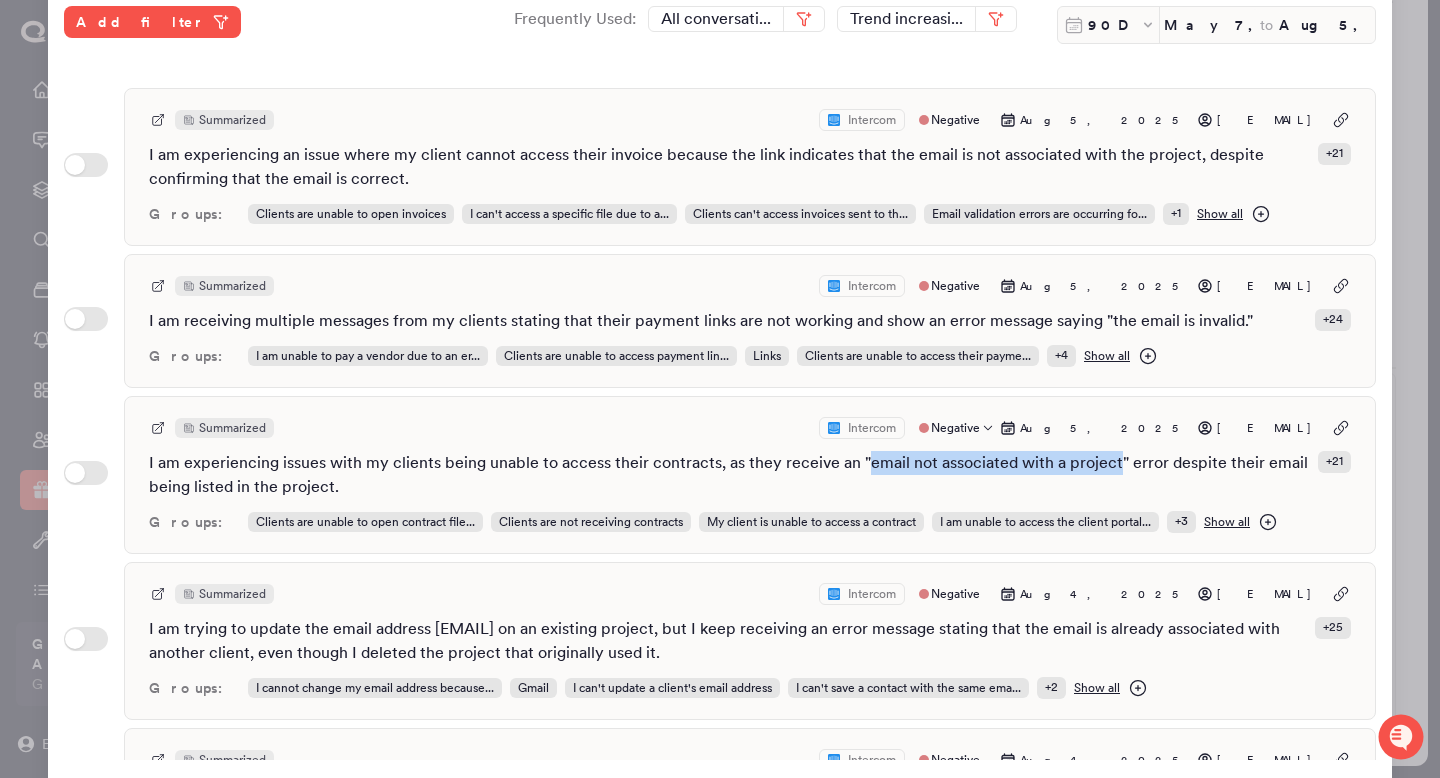drag, startPoint x: 862, startPoint y: 443, endPoint x: 1108, endPoint y: 444, distance: 246.00203 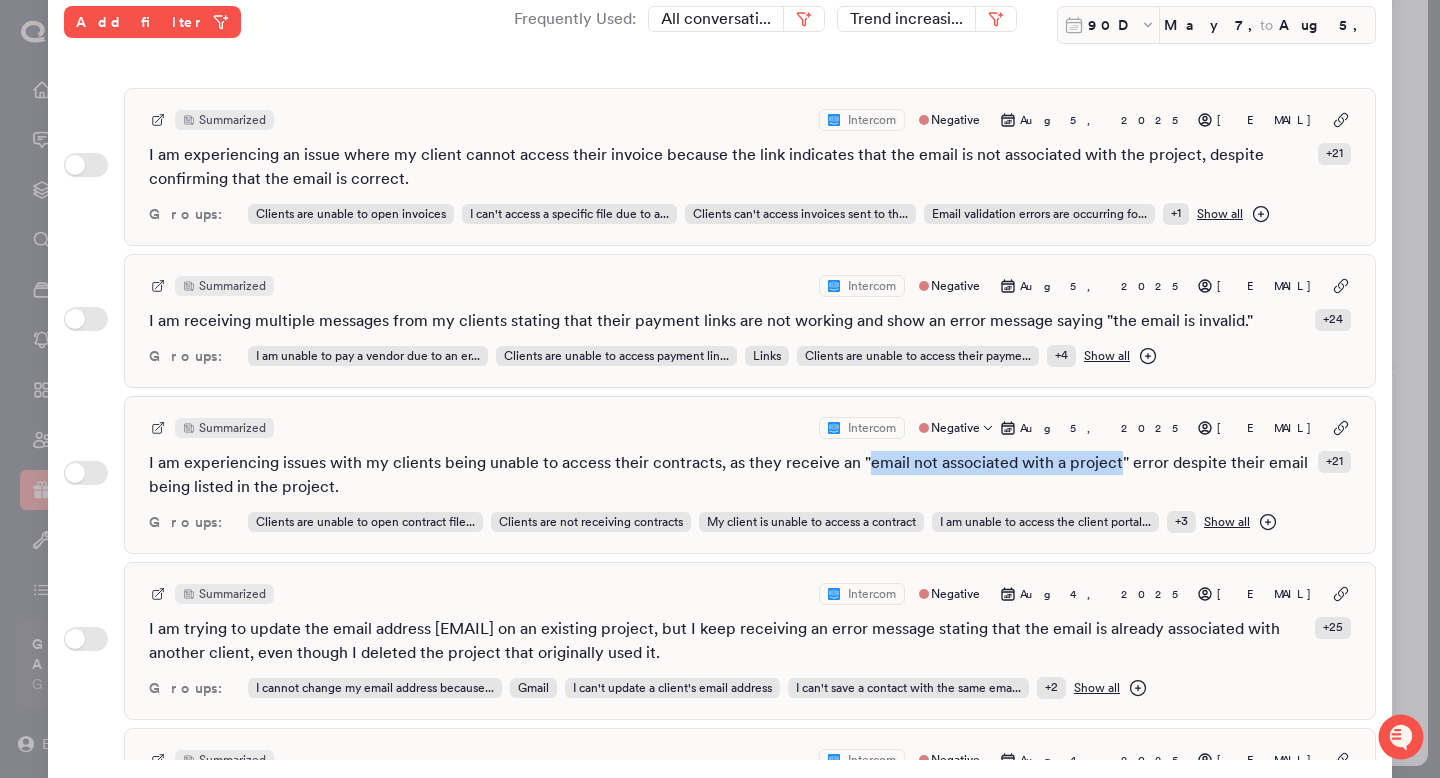 click on "I am experiencing issues with my clients being unable to access their contracts, as they receive an "email not associated with a project" error despite their email being listed in the project." at bounding box center [729, 475] 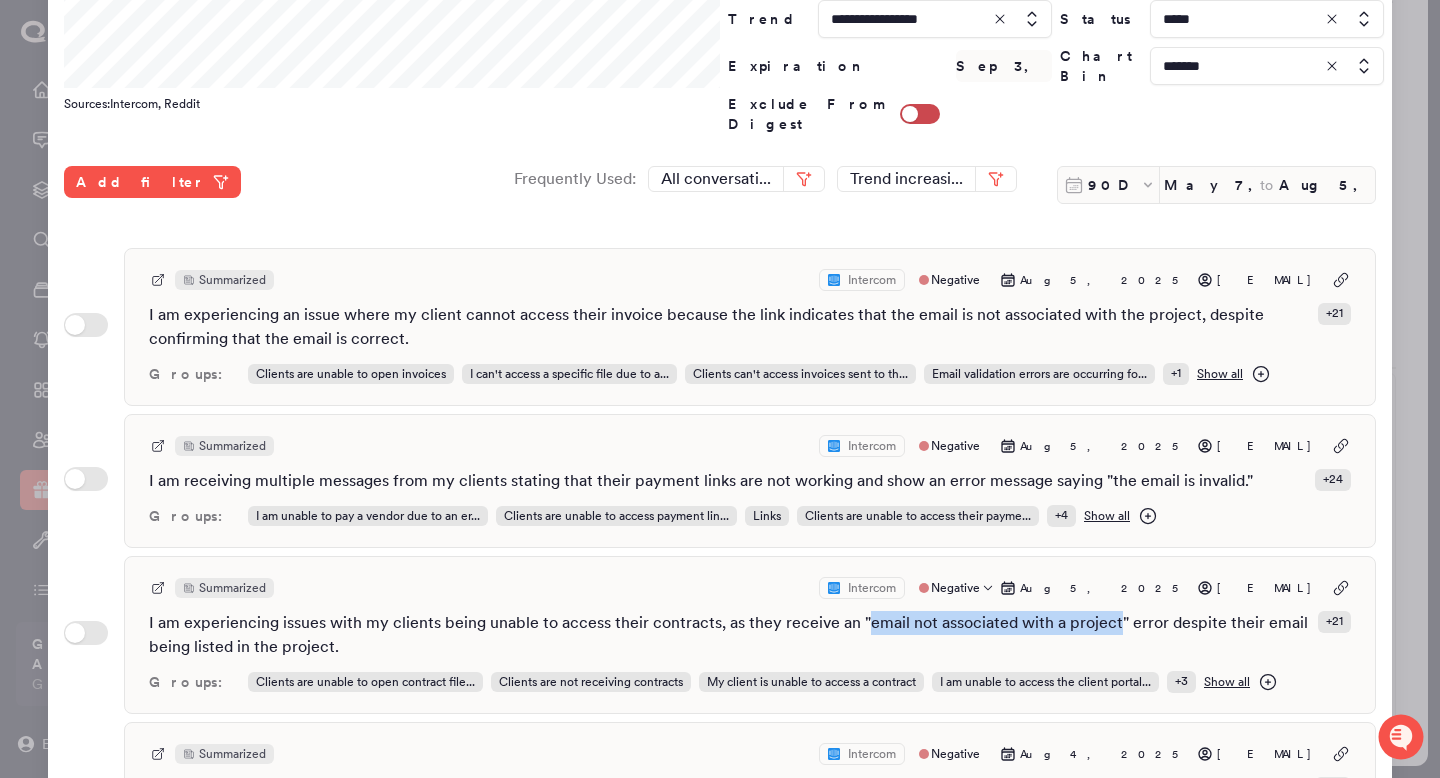 scroll, scrollTop: 0, scrollLeft: 0, axis: both 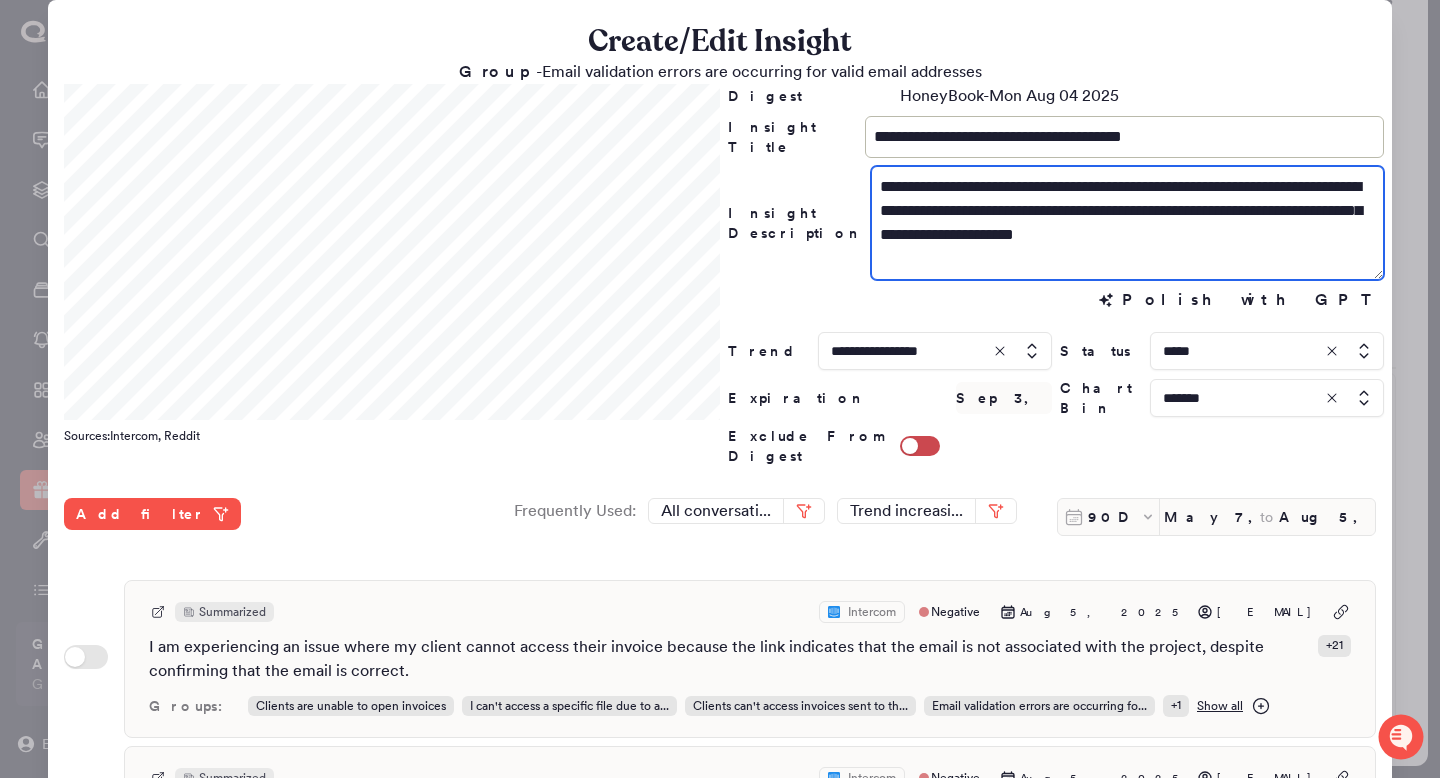 click on "**********" at bounding box center (1127, 223) 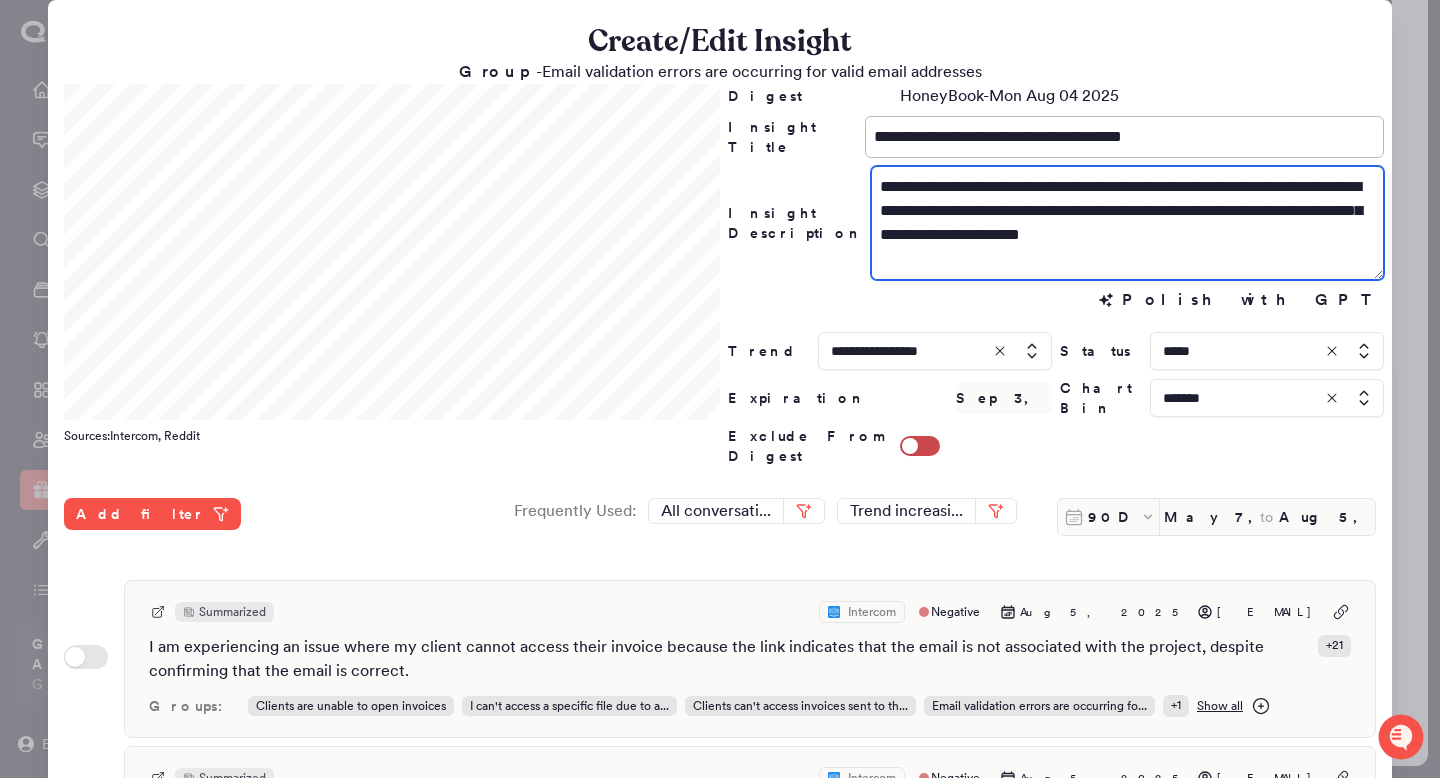 paste on "**********" 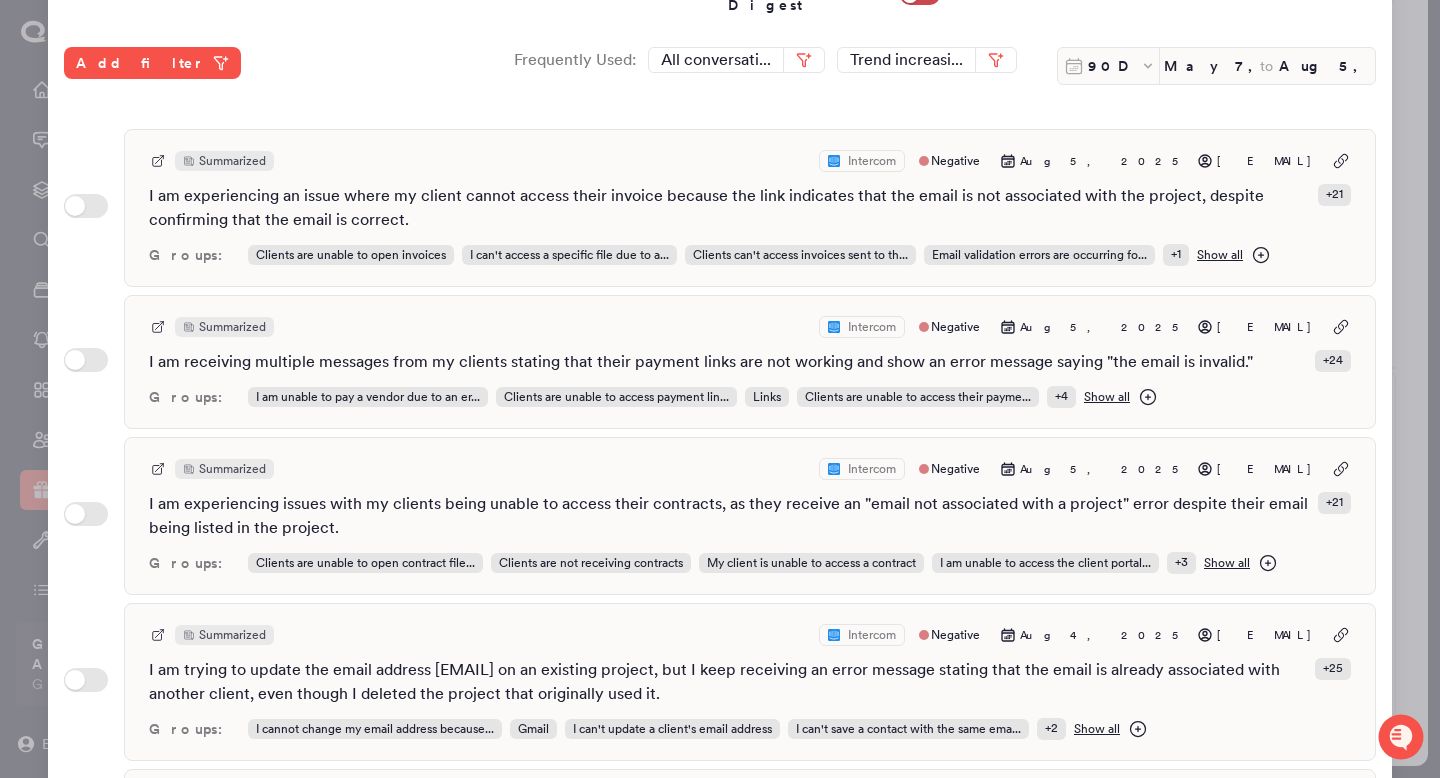 scroll, scrollTop: 545, scrollLeft: 0, axis: vertical 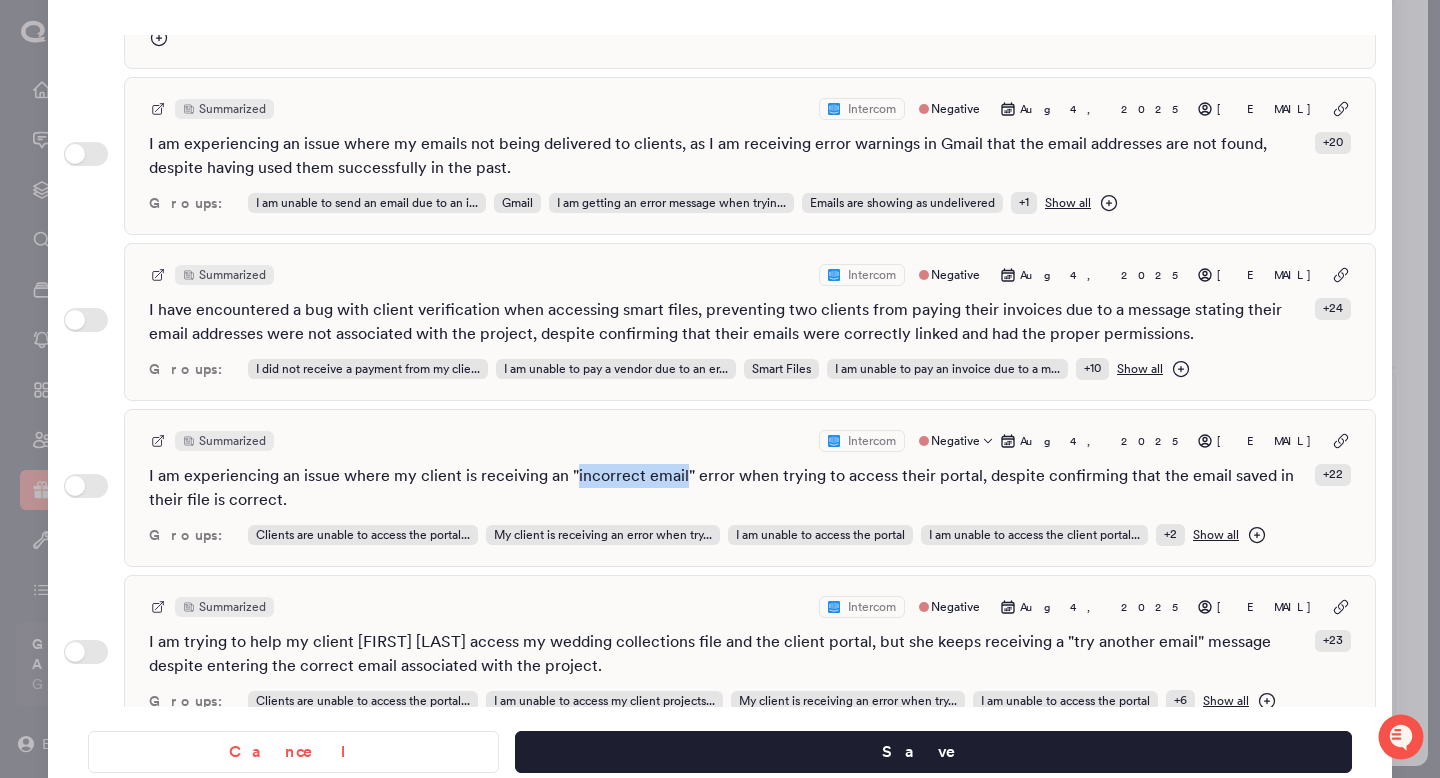 drag, startPoint x: 575, startPoint y: 431, endPoint x: 682, endPoint y: 434, distance: 107.042046 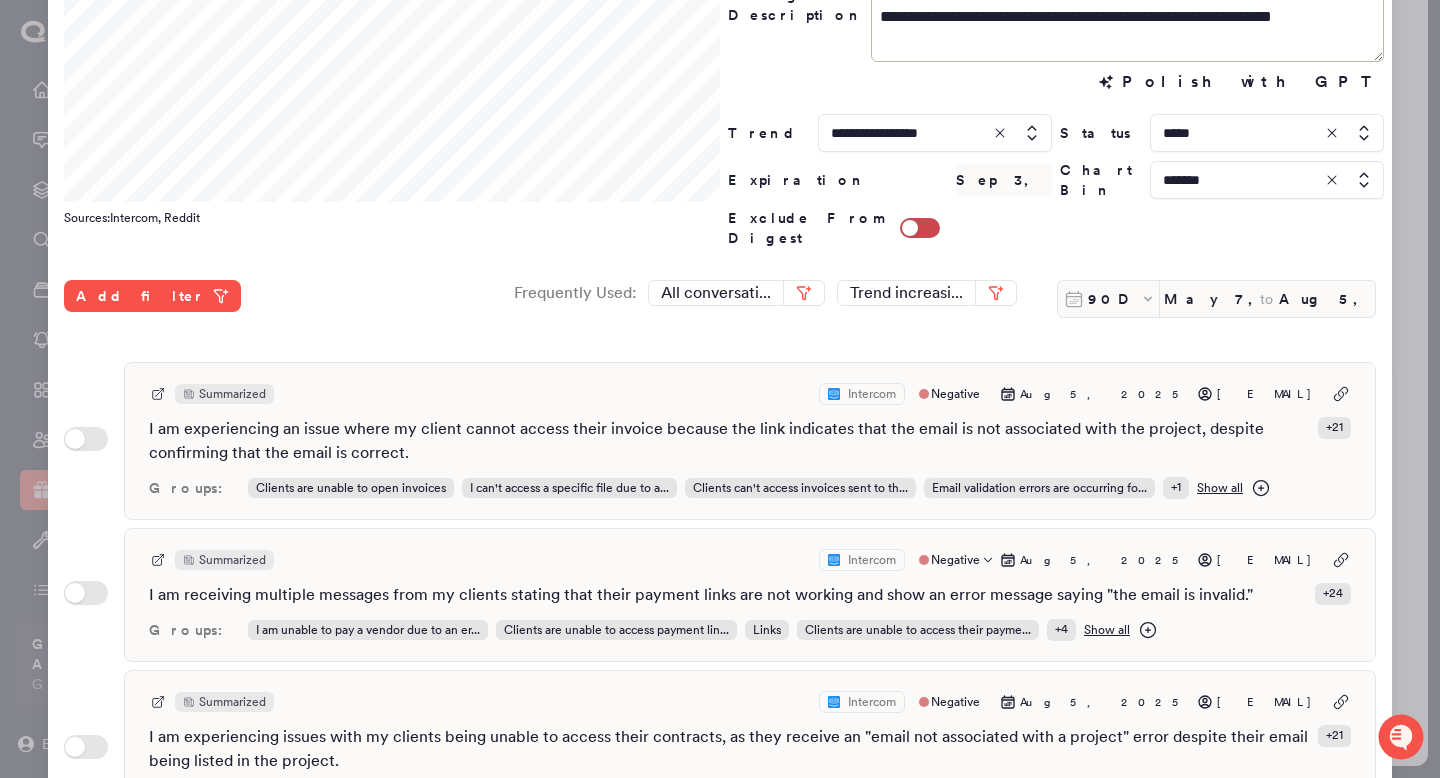scroll, scrollTop: 0, scrollLeft: 0, axis: both 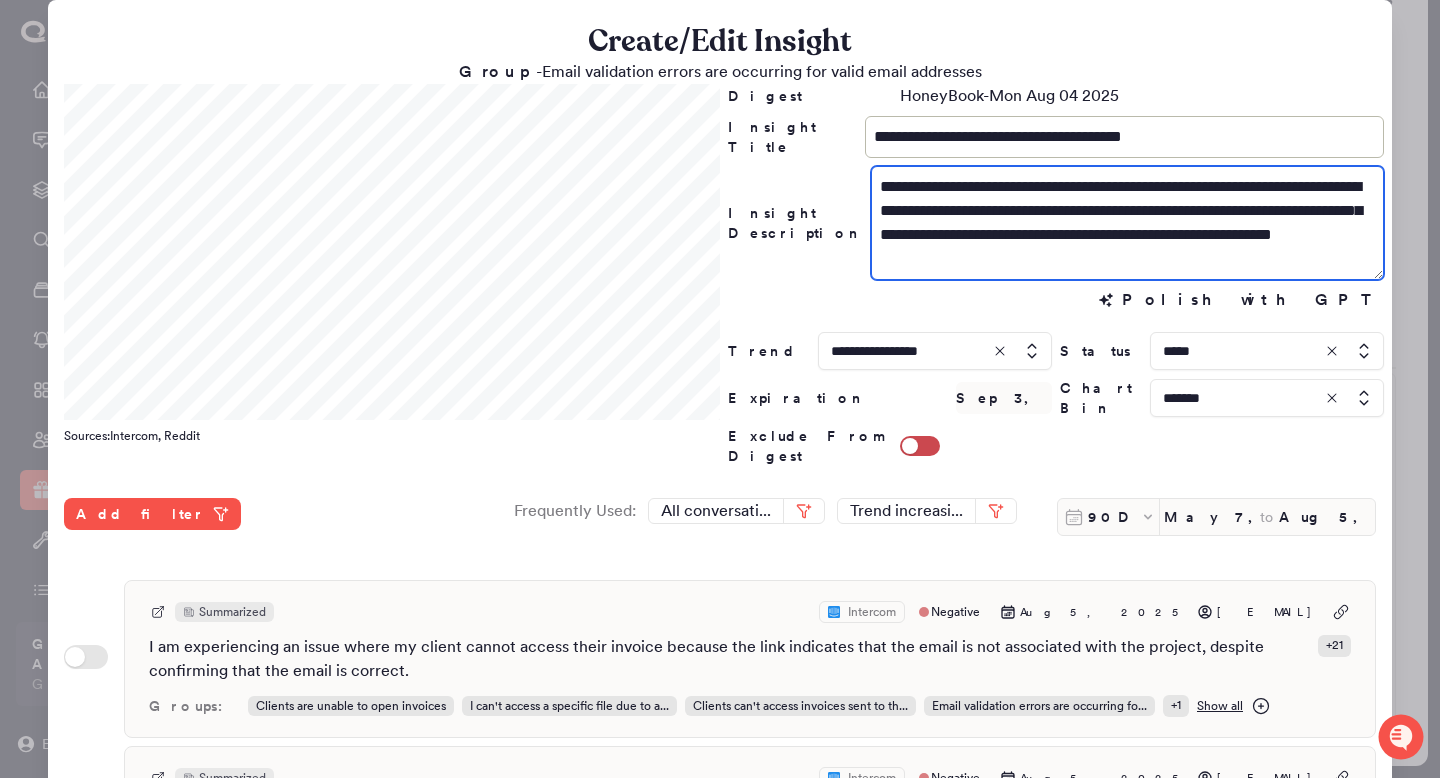 click on "**********" at bounding box center (1127, 223) 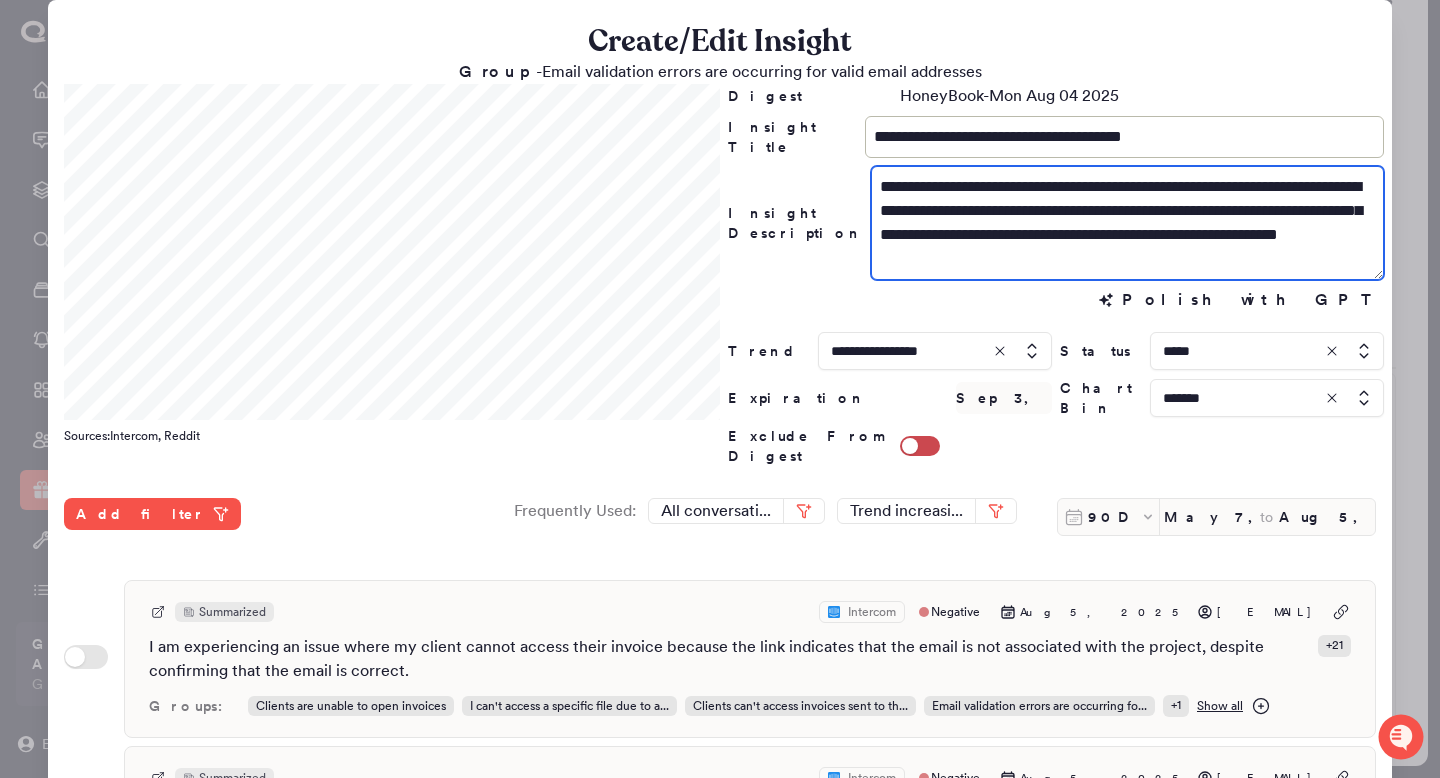 paste on "**********" 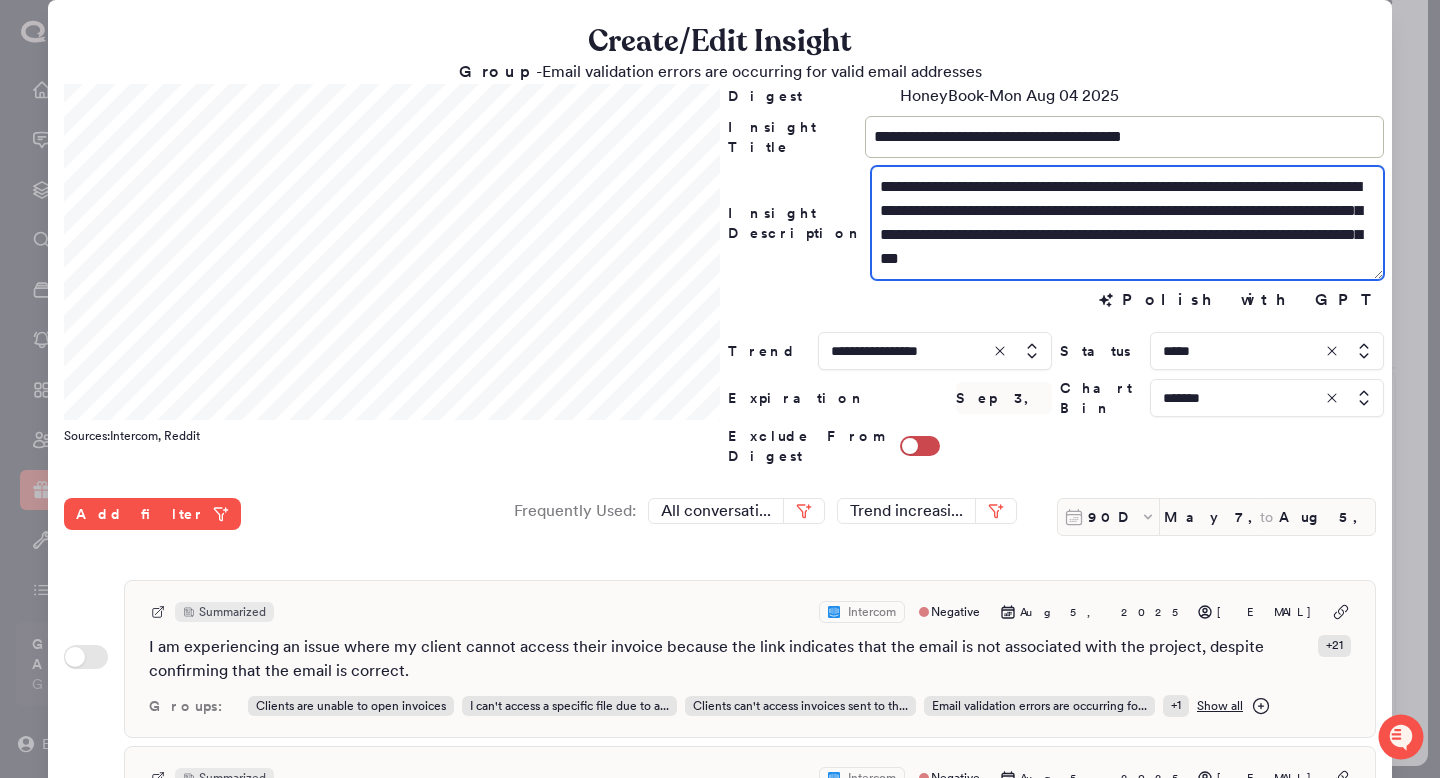 drag, startPoint x: 1211, startPoint y: 259, endPoint x: 1204, endPoint y: 214, distance: 45.54119 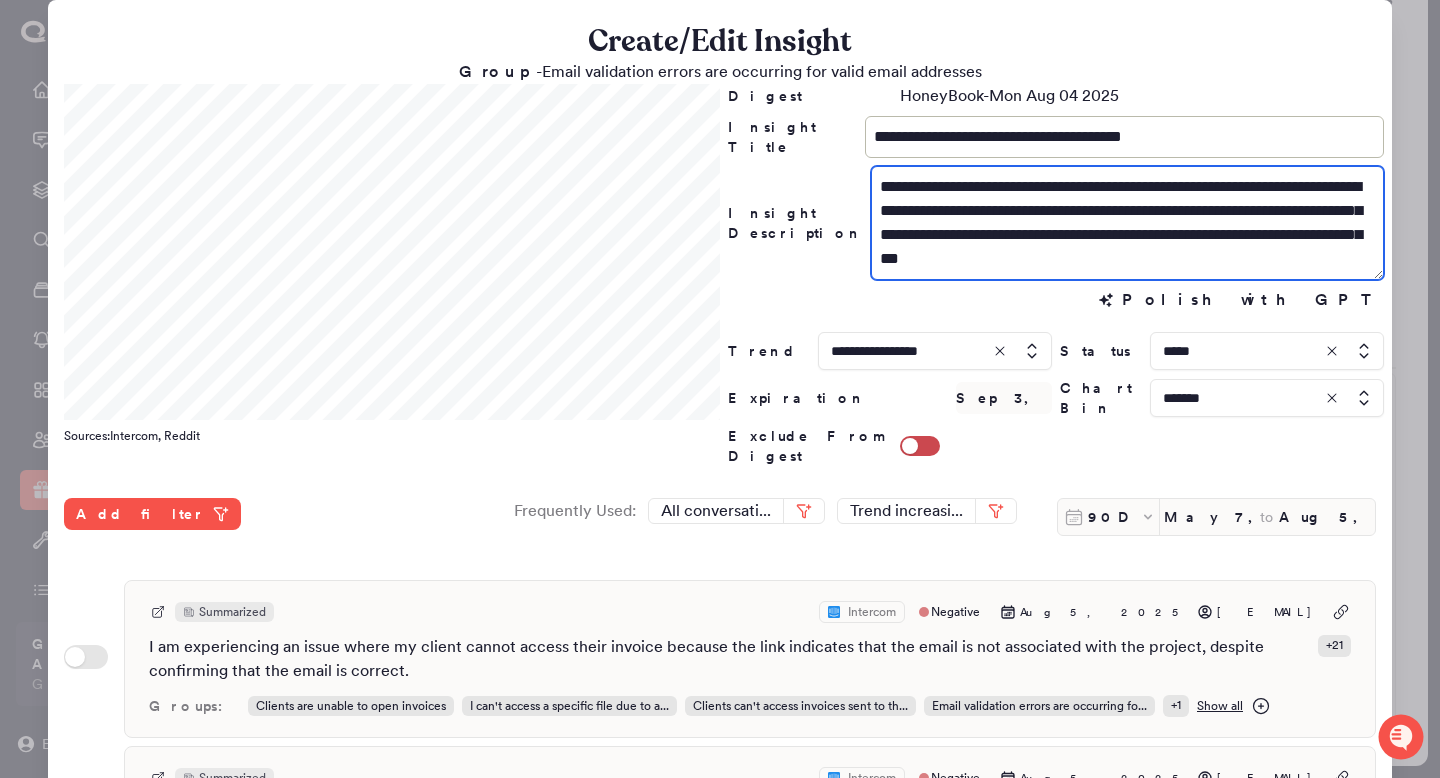 type on "**********" 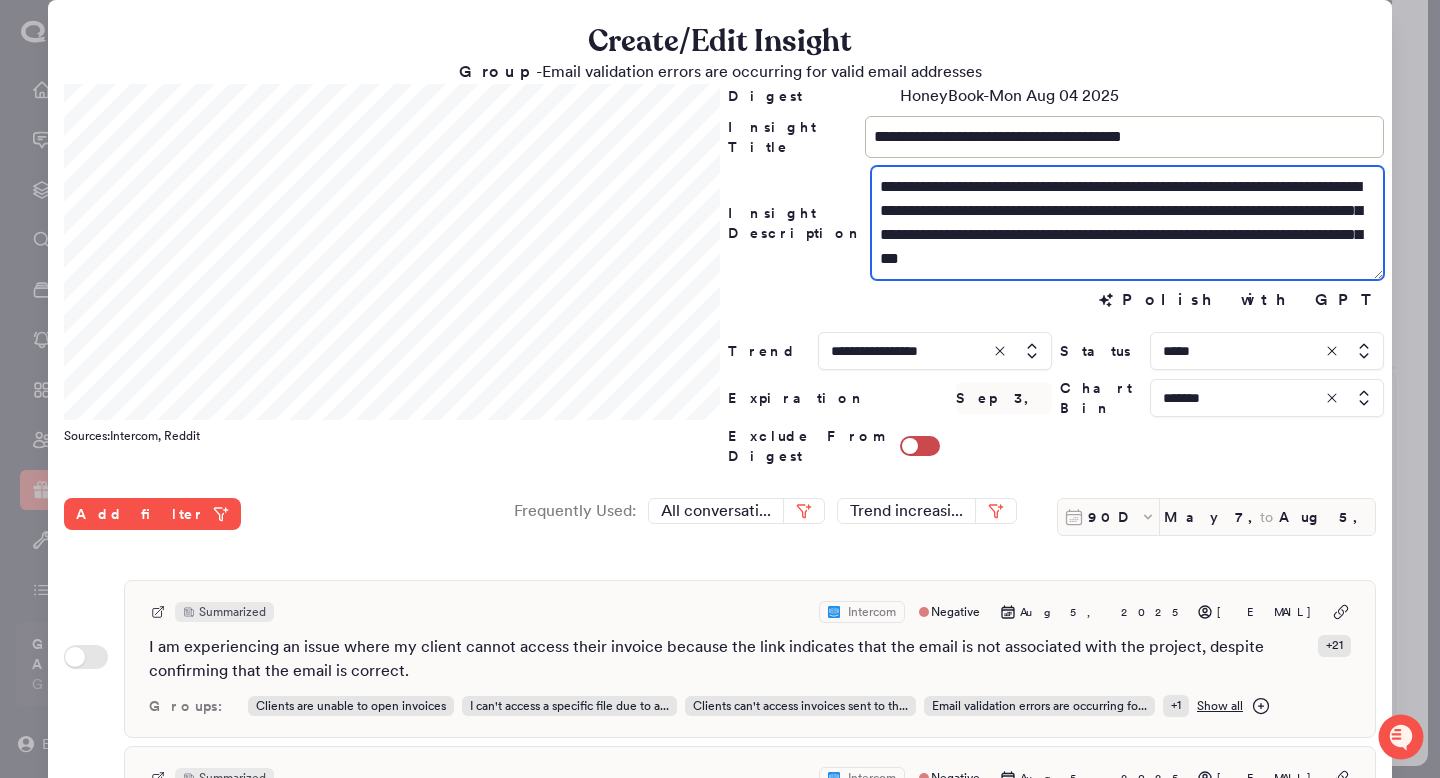 click on "**********" at bounding box center [1127, 223] 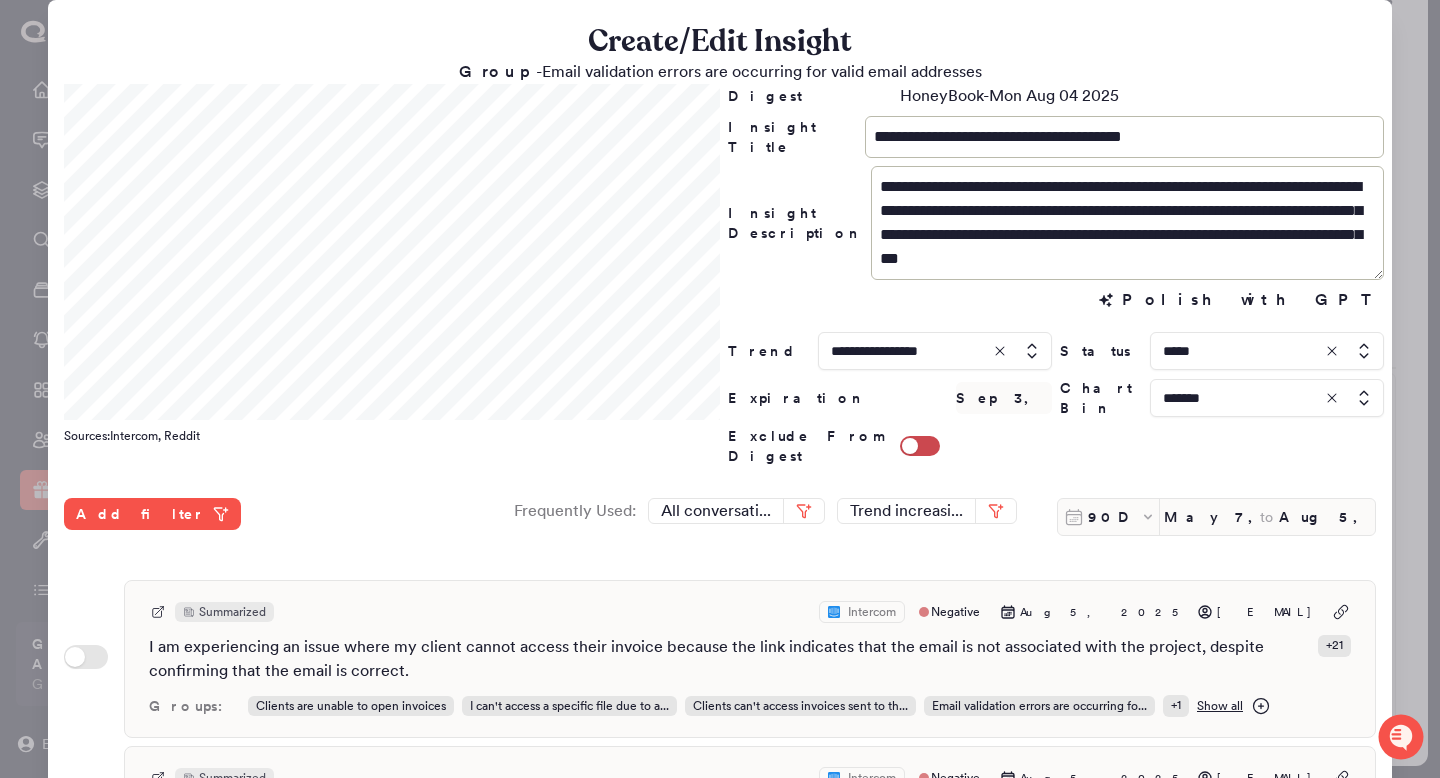 click at bounding box center [1267, 351] 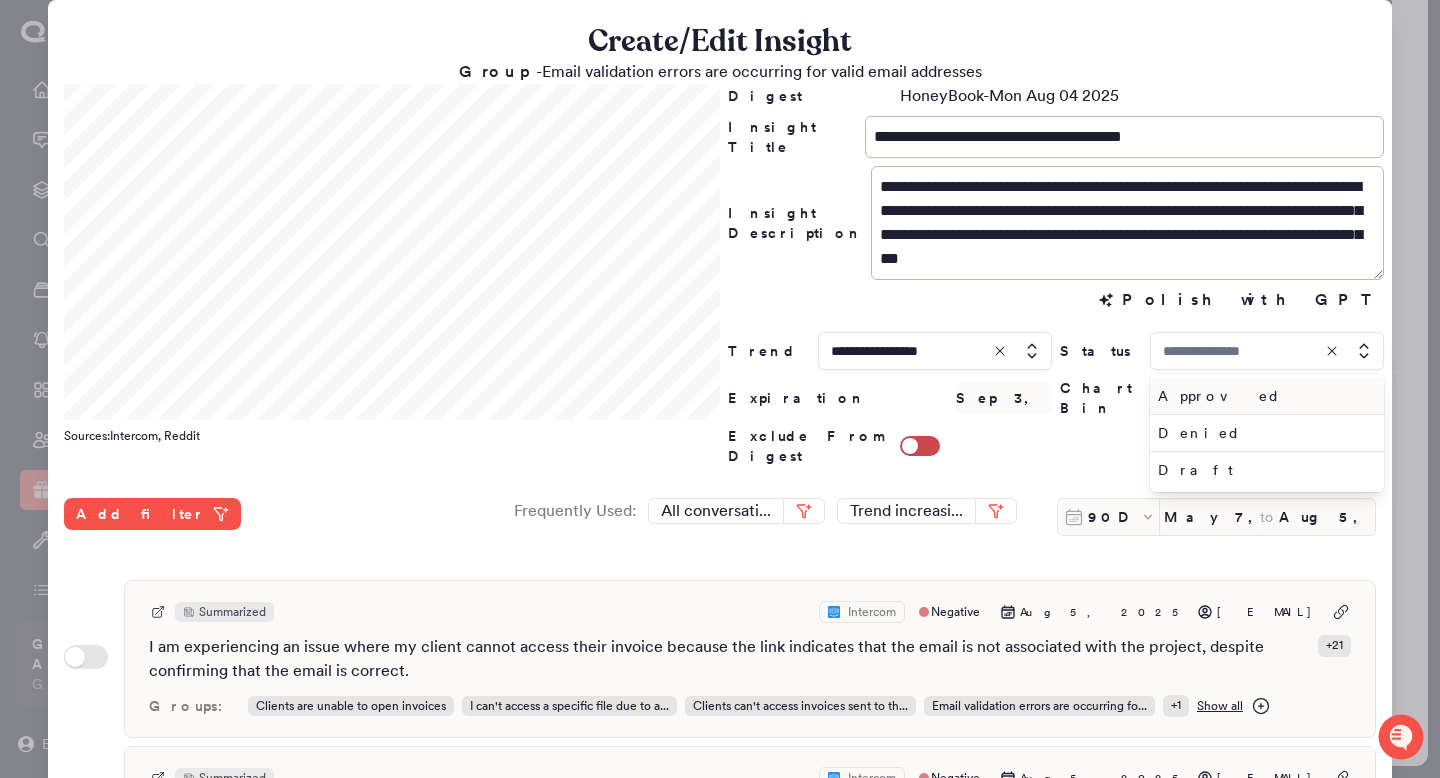 type on "*****" 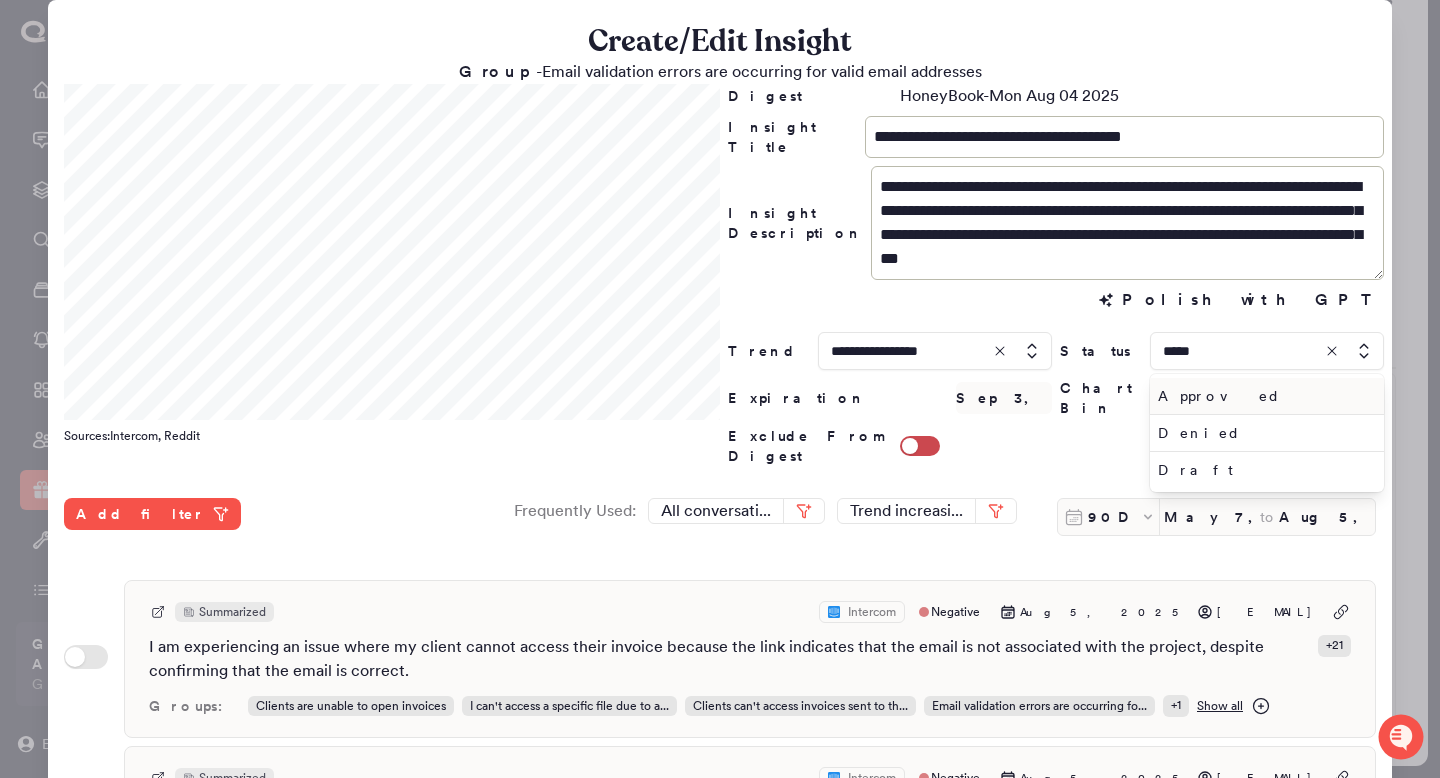 click on "Approved" at bounding box center [1263, 396] 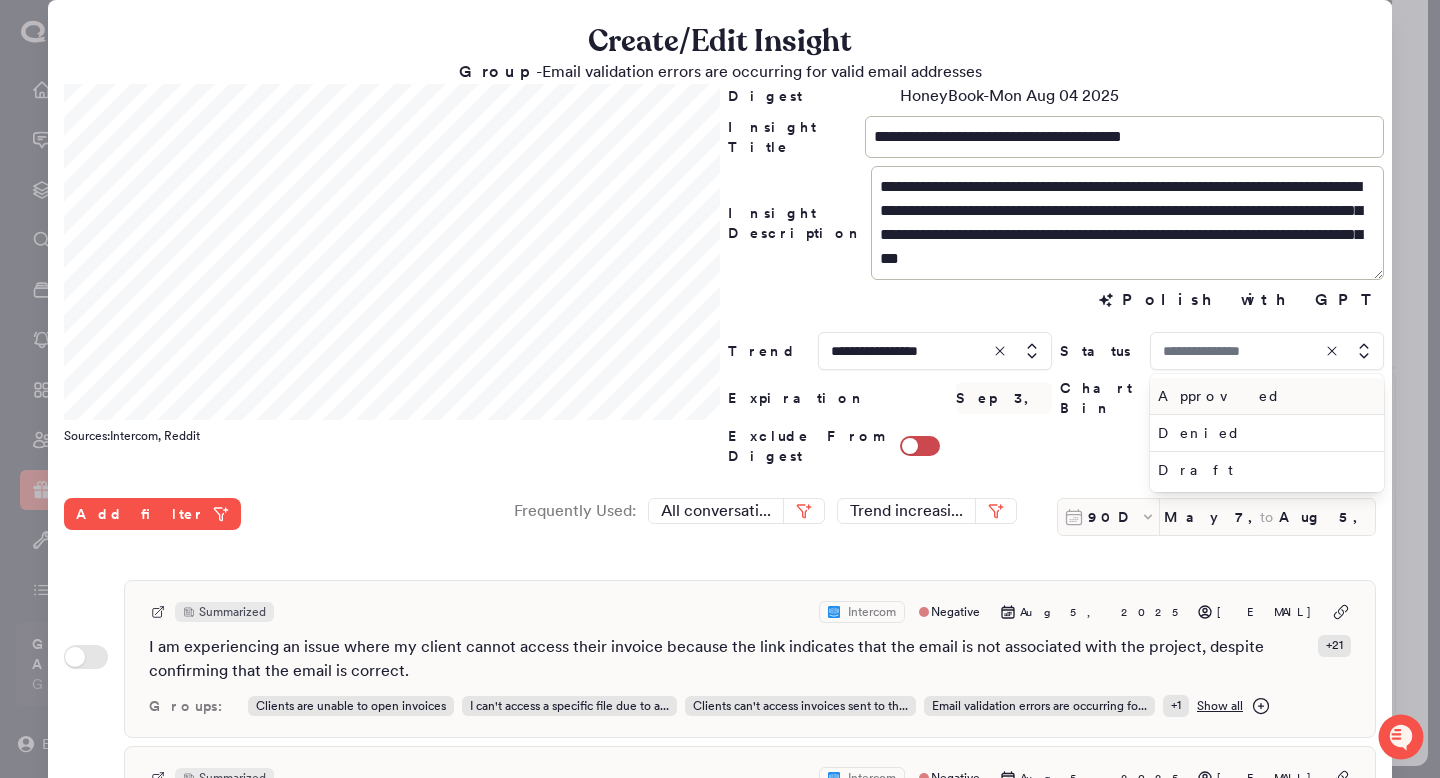 type on "********" 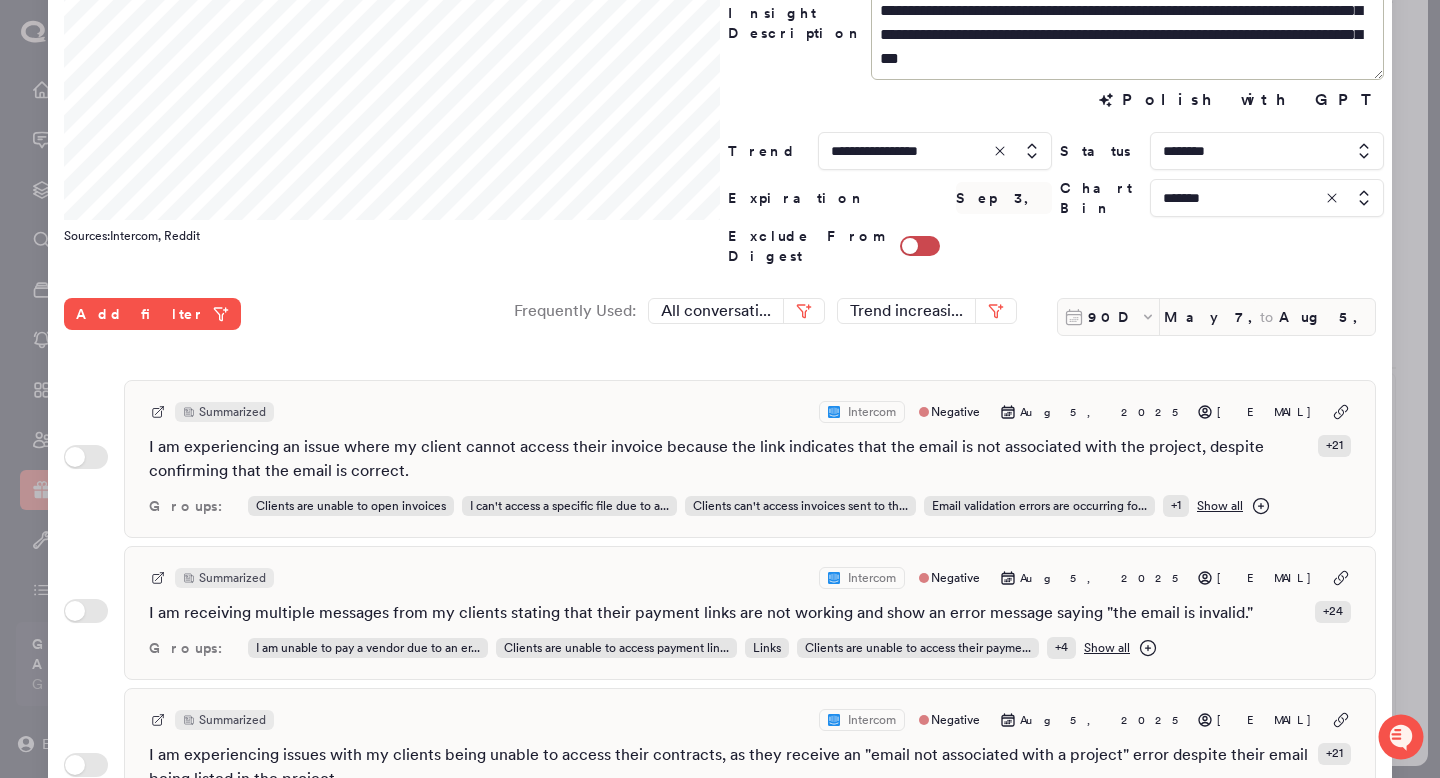 scroll, scrollTop: 211, scrollLeft: 0, axis: vertical 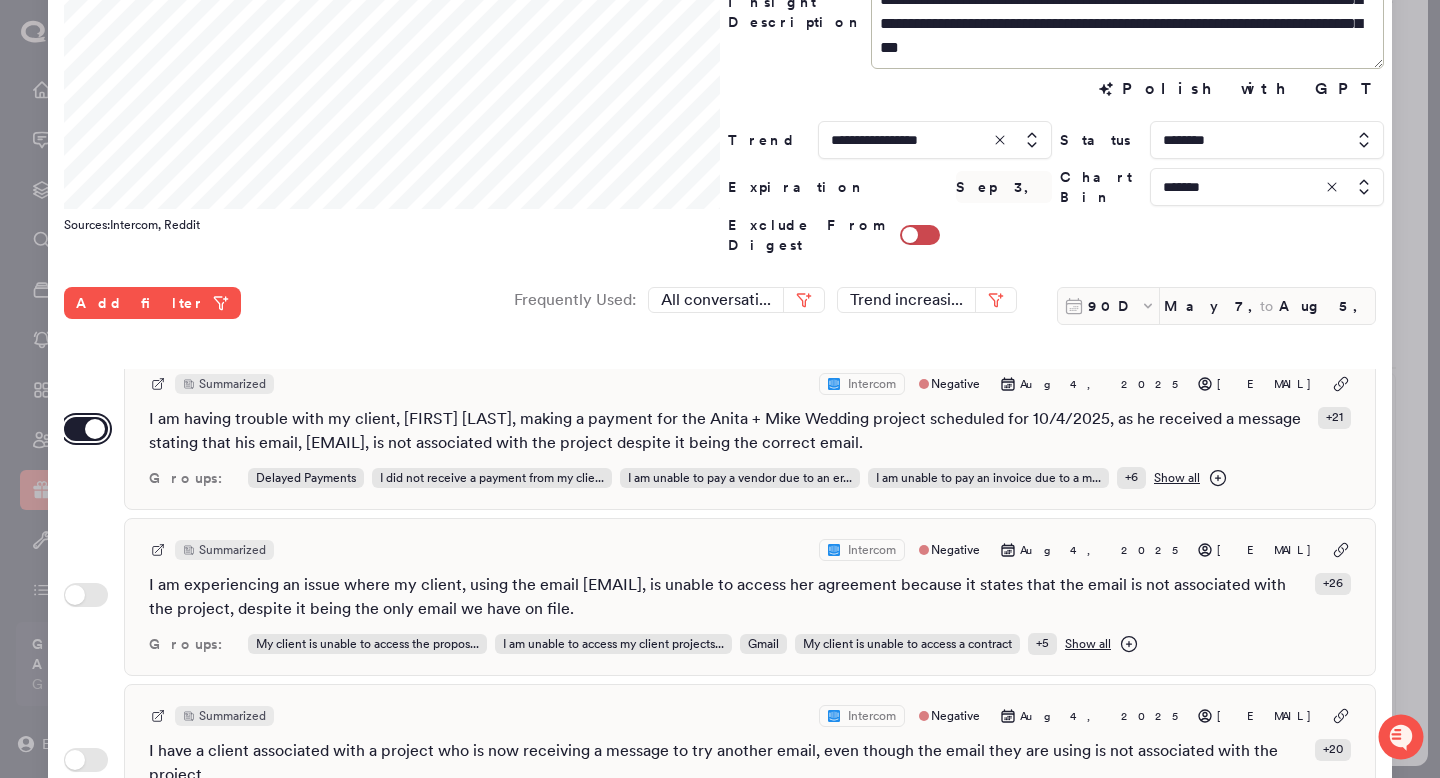 click on "Use setting" at bounding box center [86, 429] 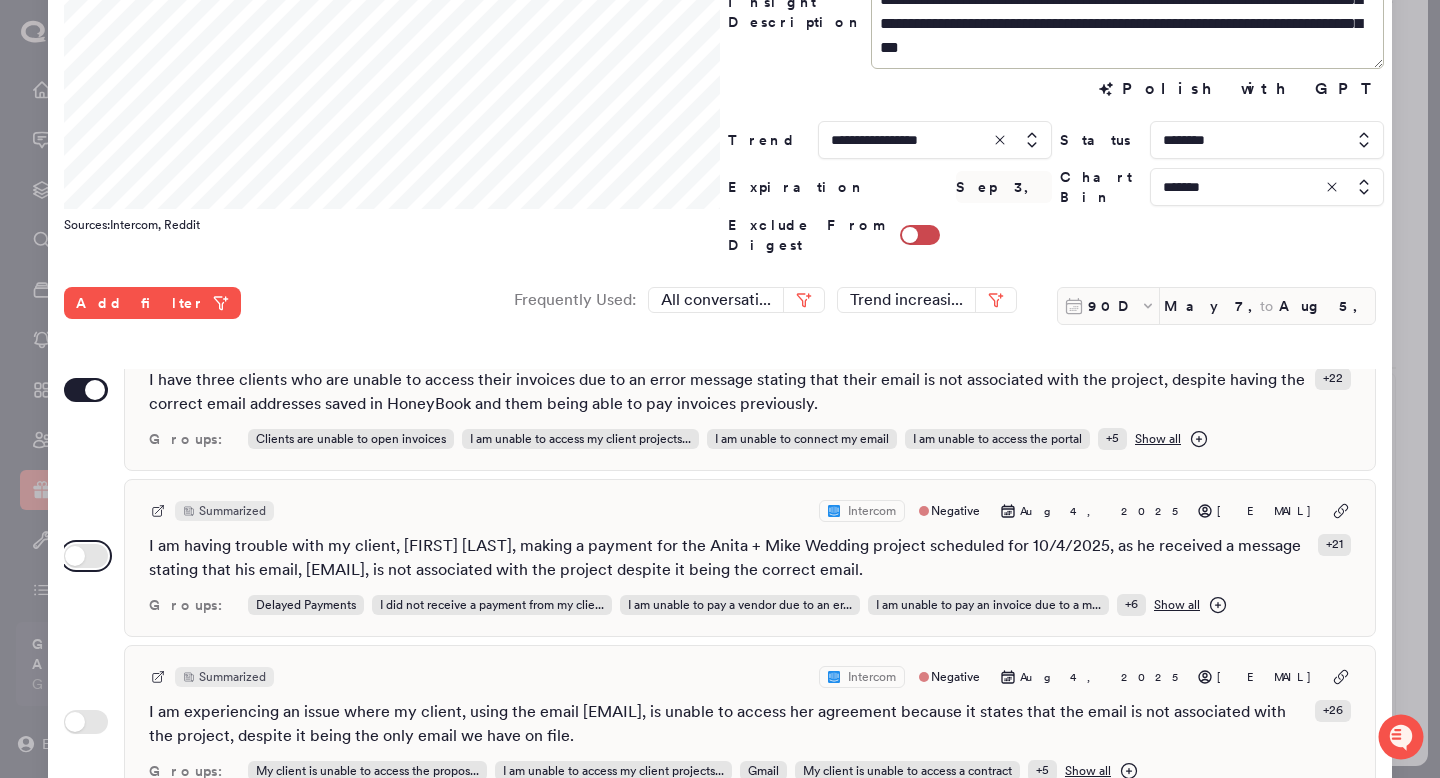 scroll, scrollTop: 2215, scrollLeft: 0, axis: vertical 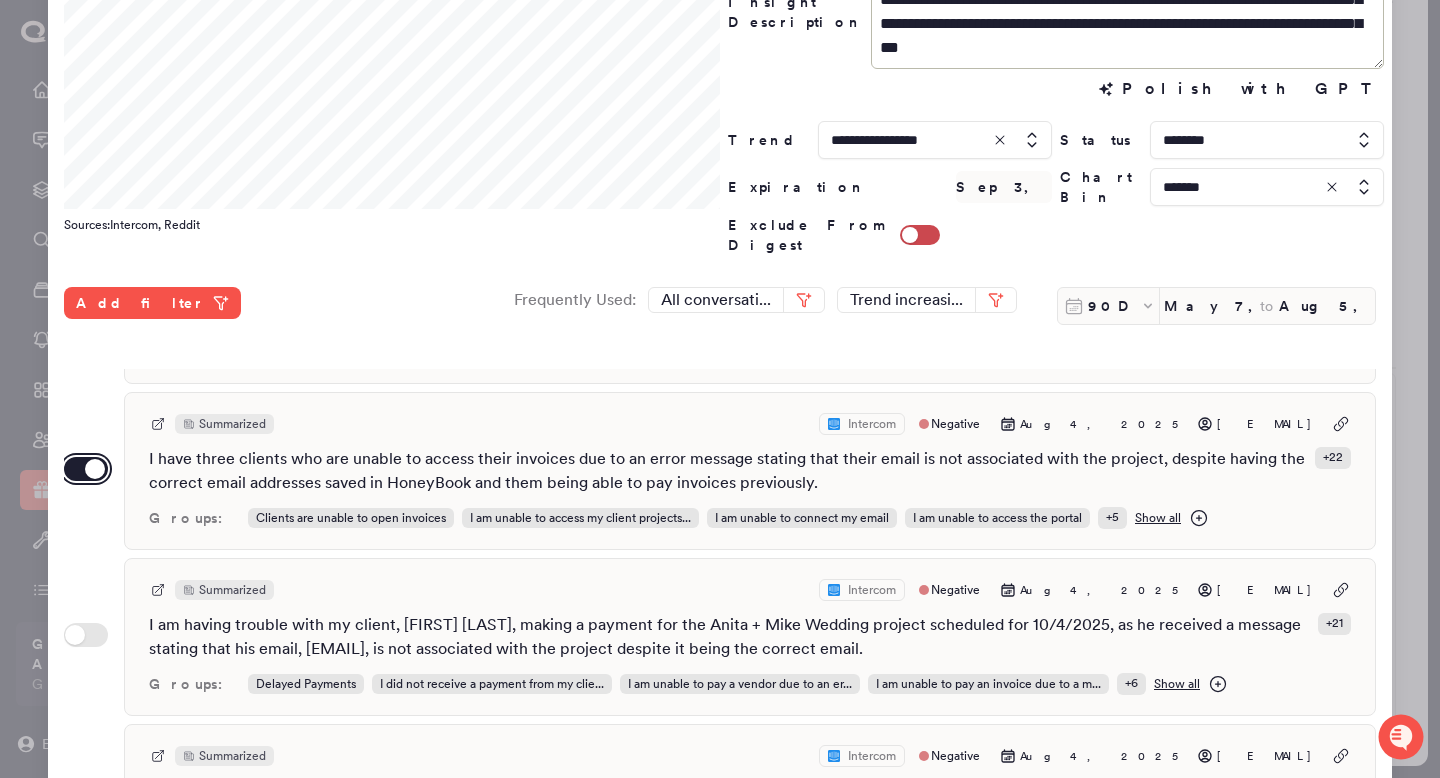 click on "Use setting" at bounding box center [86, 469] 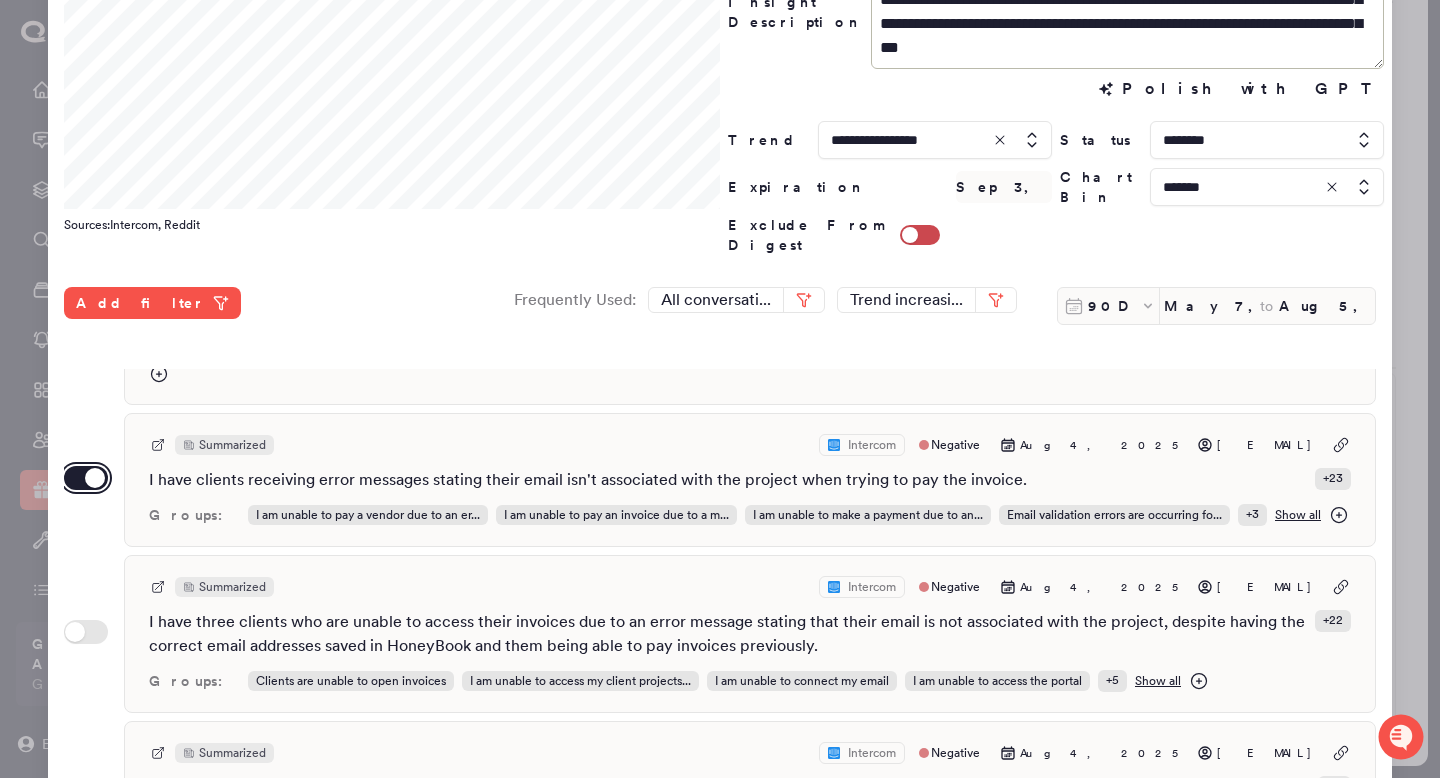 click on "Use setting" at bounding box center (86, 478) 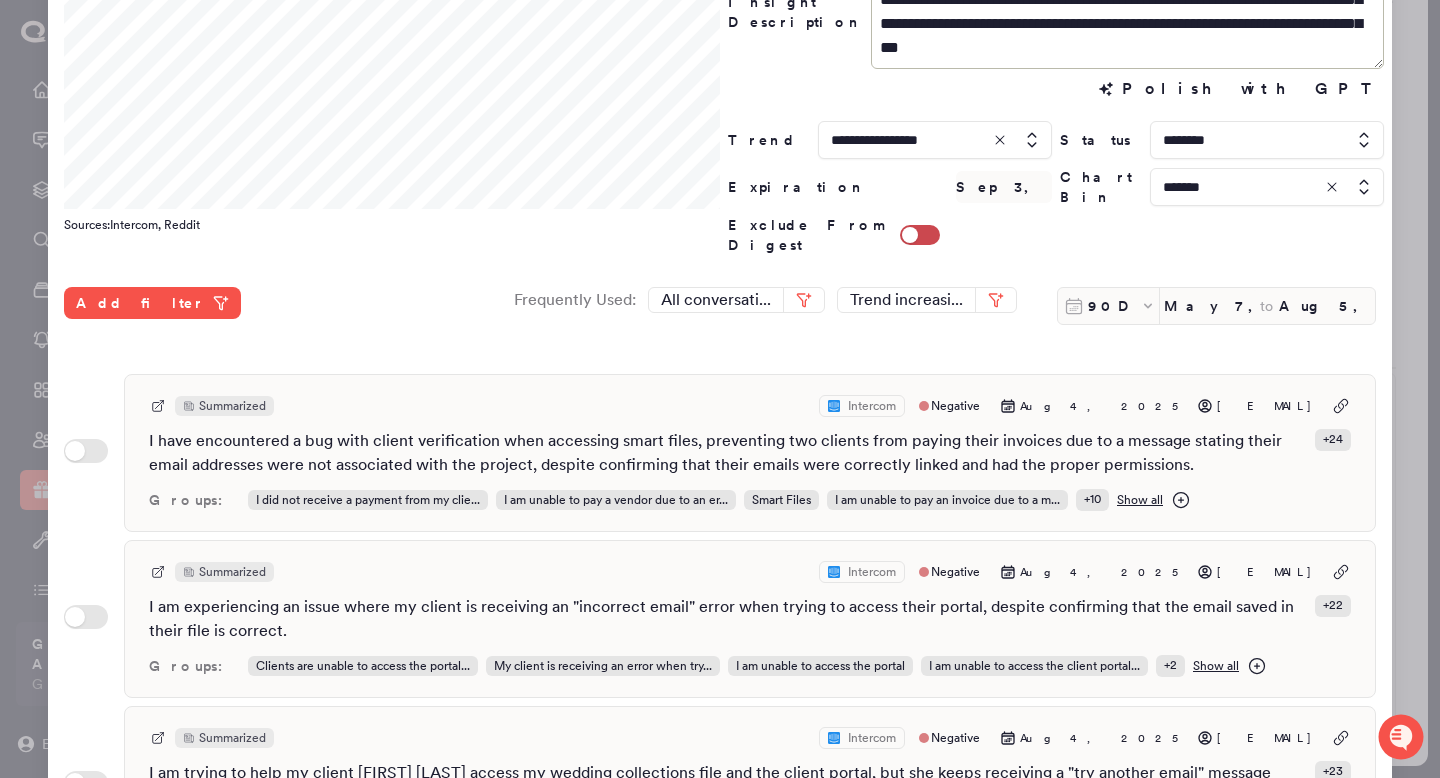 scroll, scrollTop: 0, scrollLeft: 0, axis: both 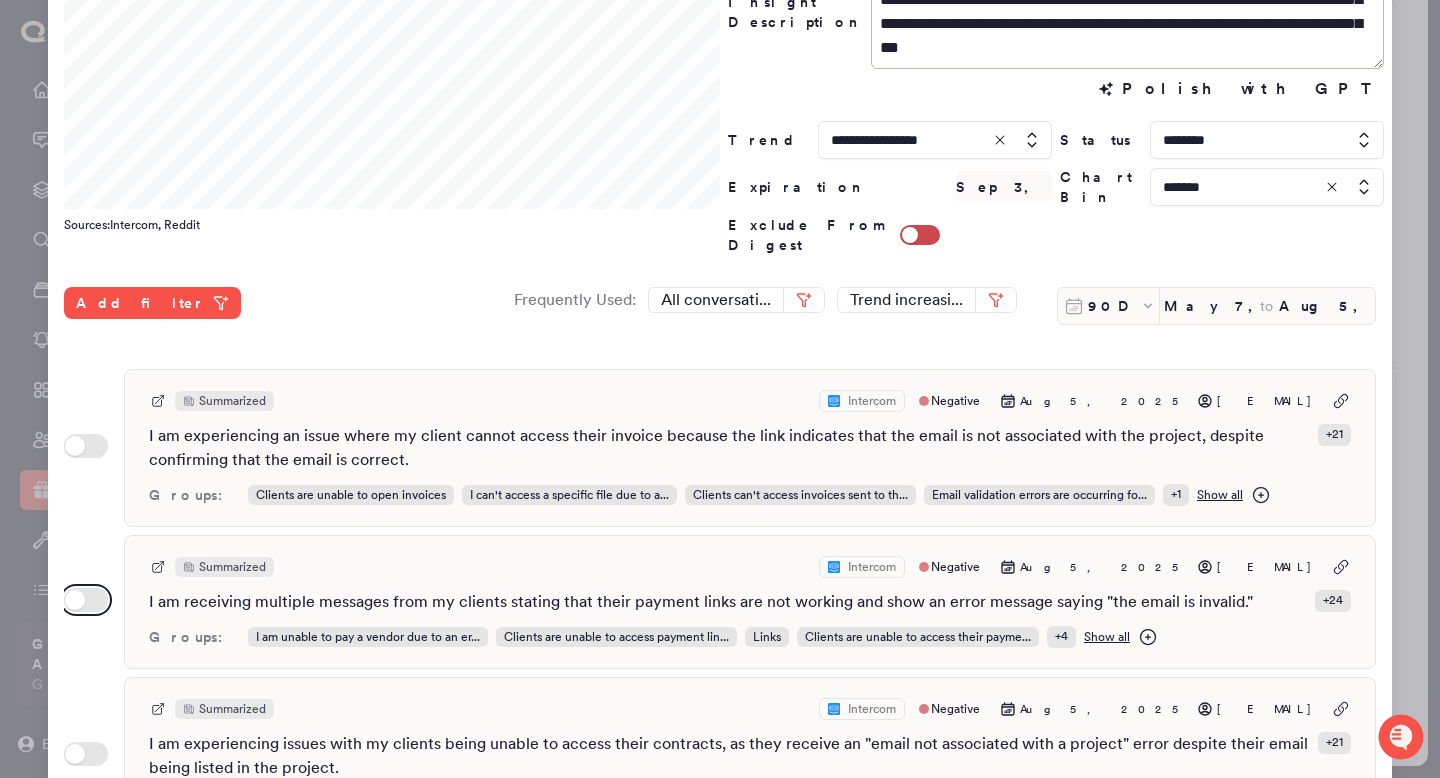 click on "Use setting" at bounding box center [86, 600] 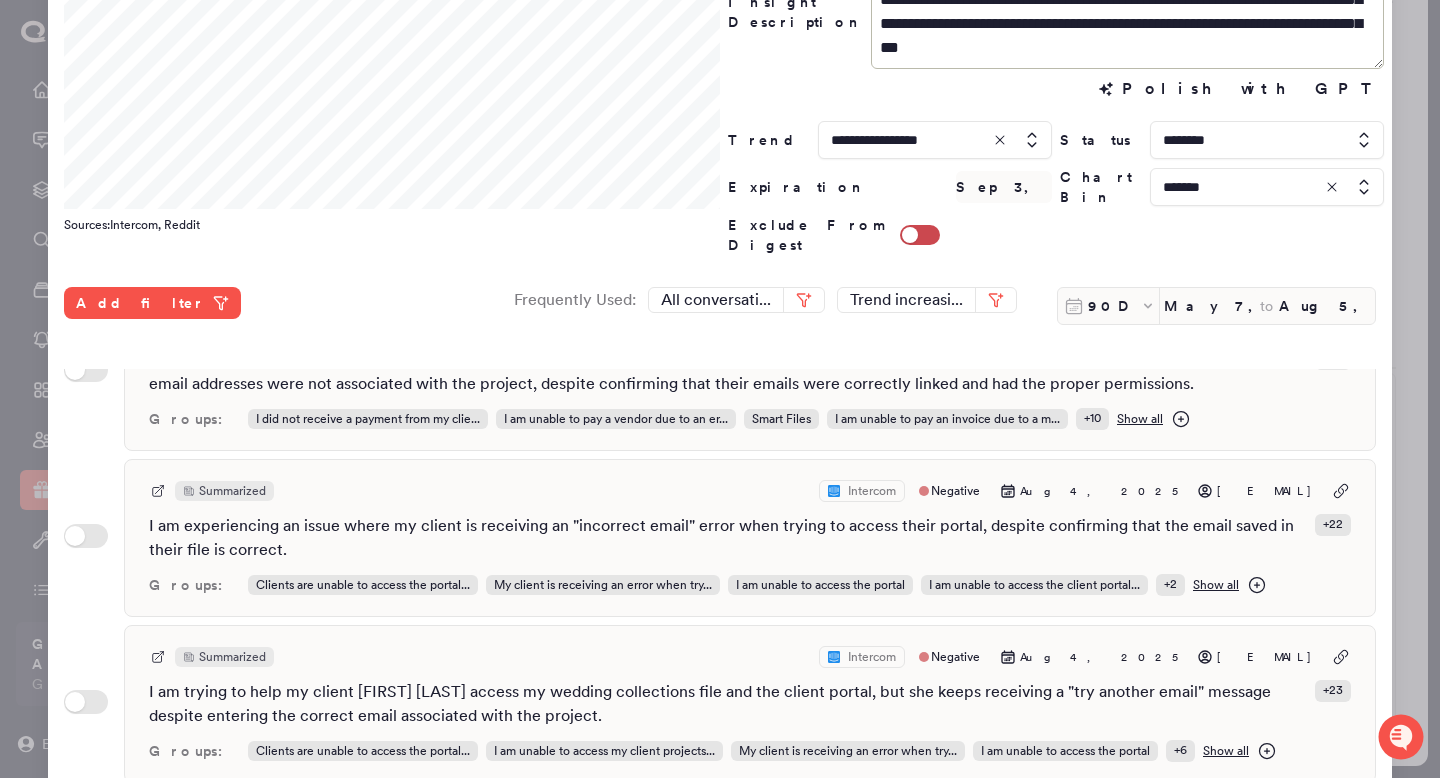 scroll, scrollTop: 1074, scrollLeft: 0, axis: vertical 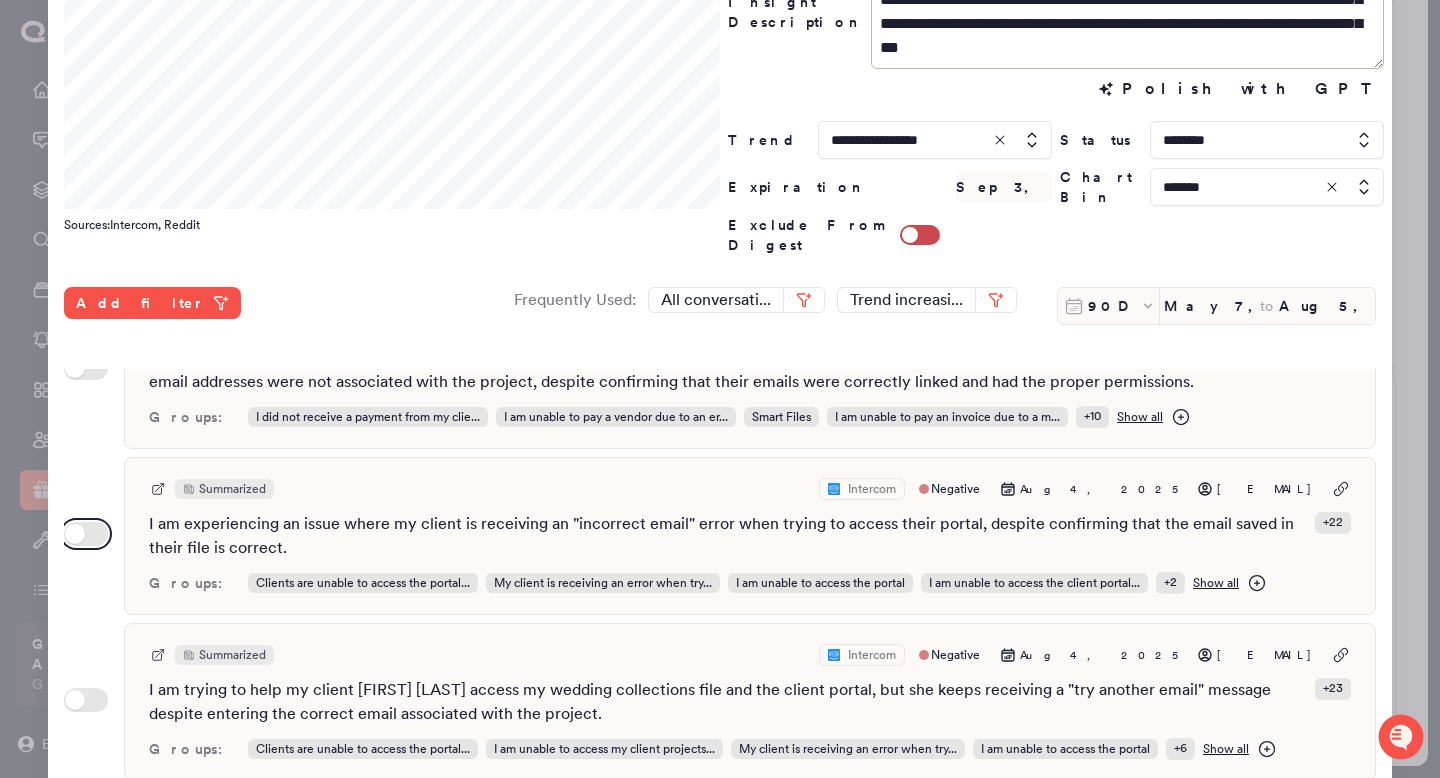 click on "Use setting" at bounding box center (86, 534) 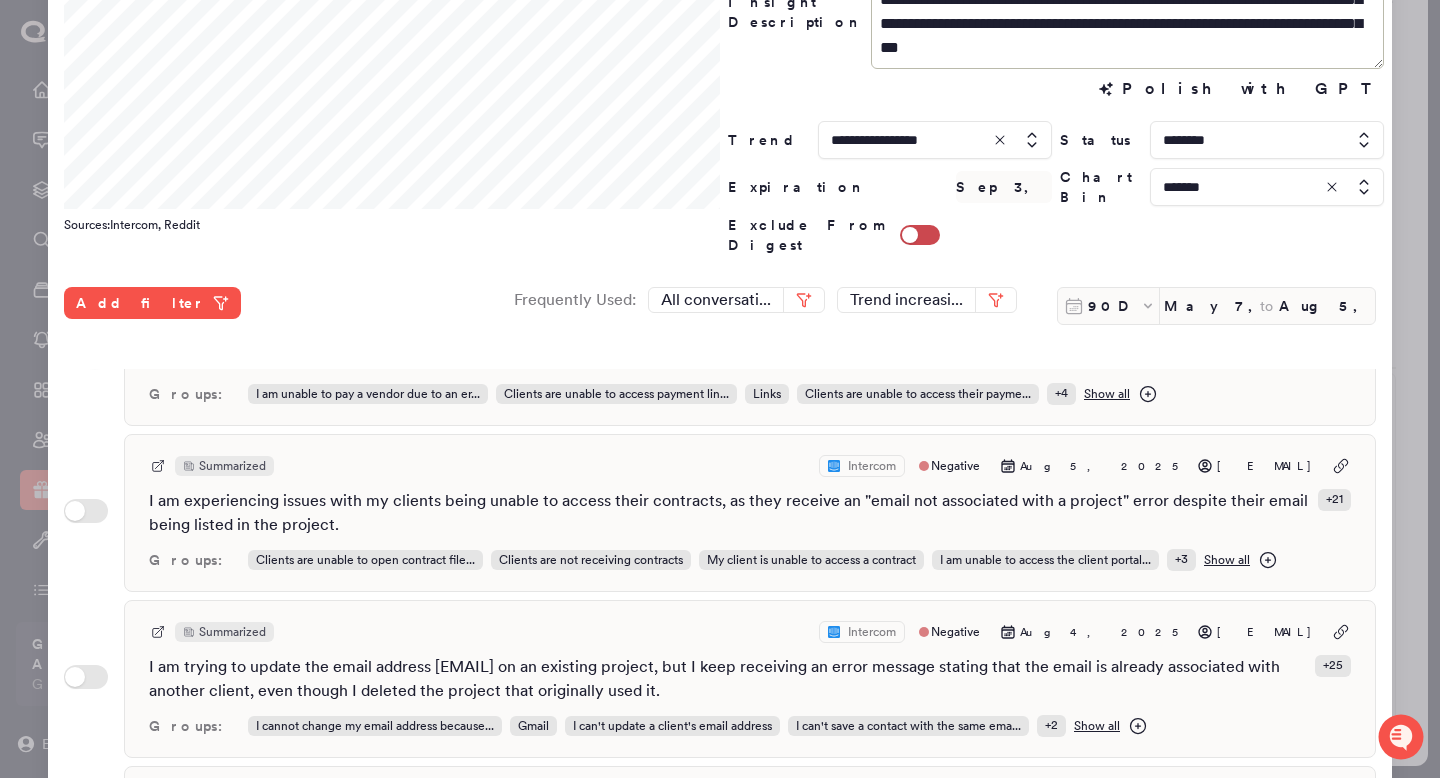 scroll, scrollTop: 244, scrollLeft: 0, axis: vertical 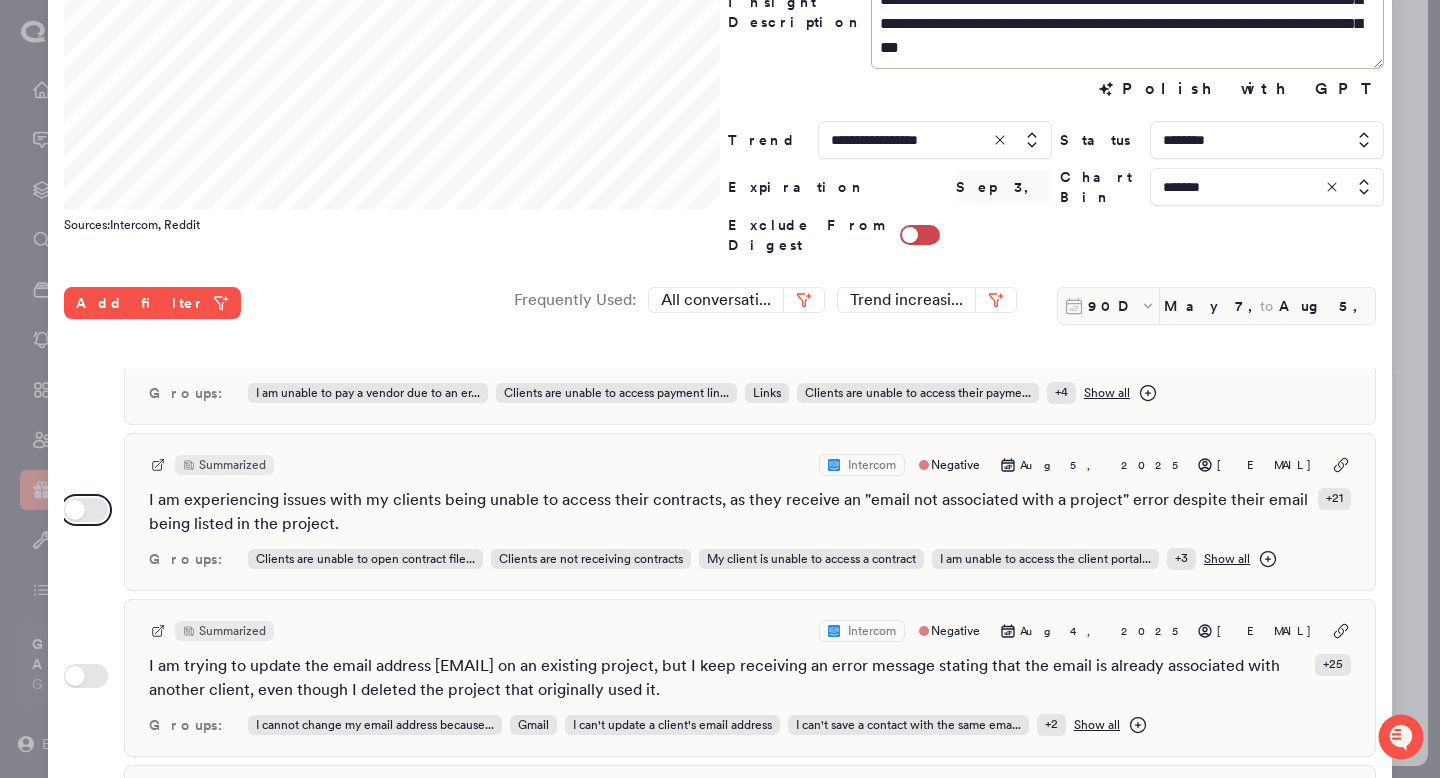 click on "Use setting" at bounding box center (86, 510) 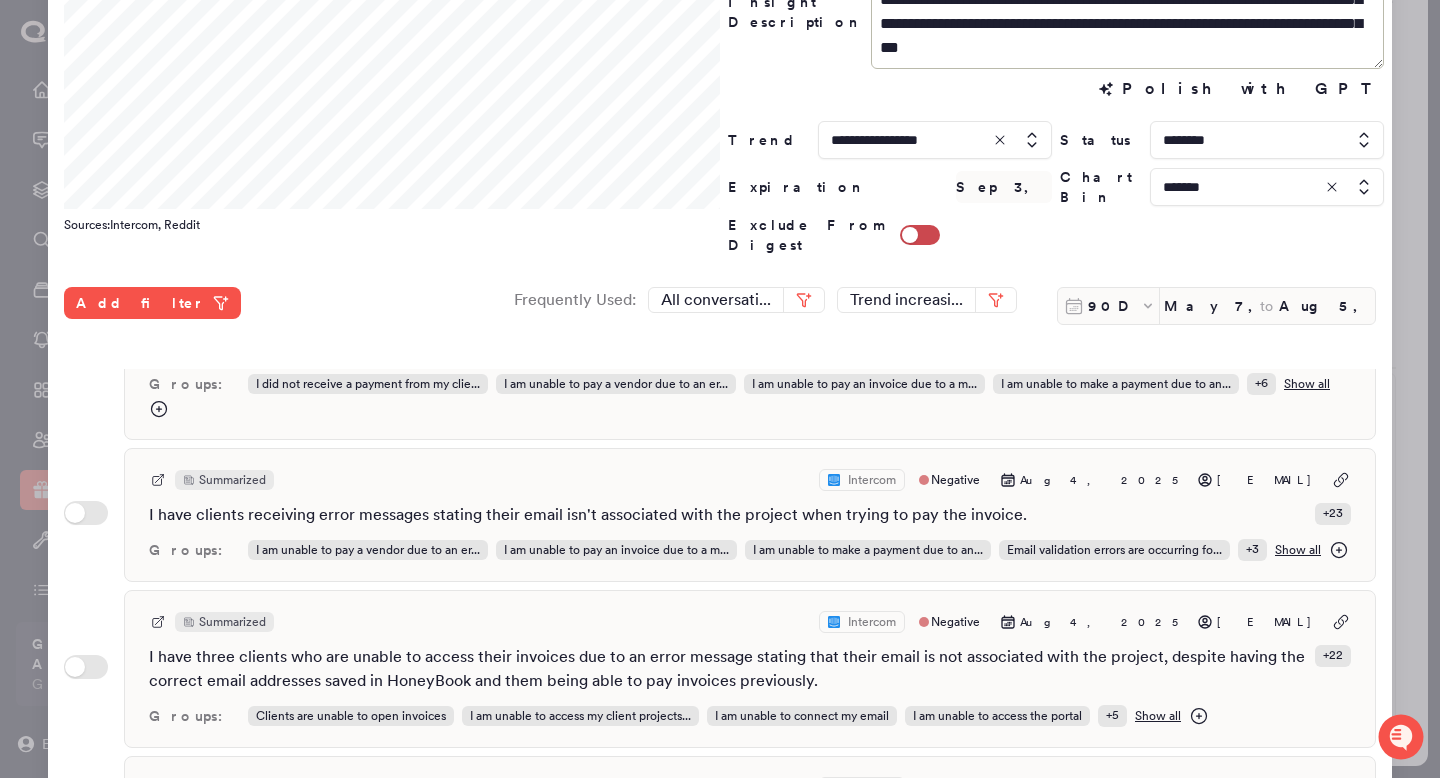 scroll, scrollTop: 2566, scrollLeft: 0, axis: vertical 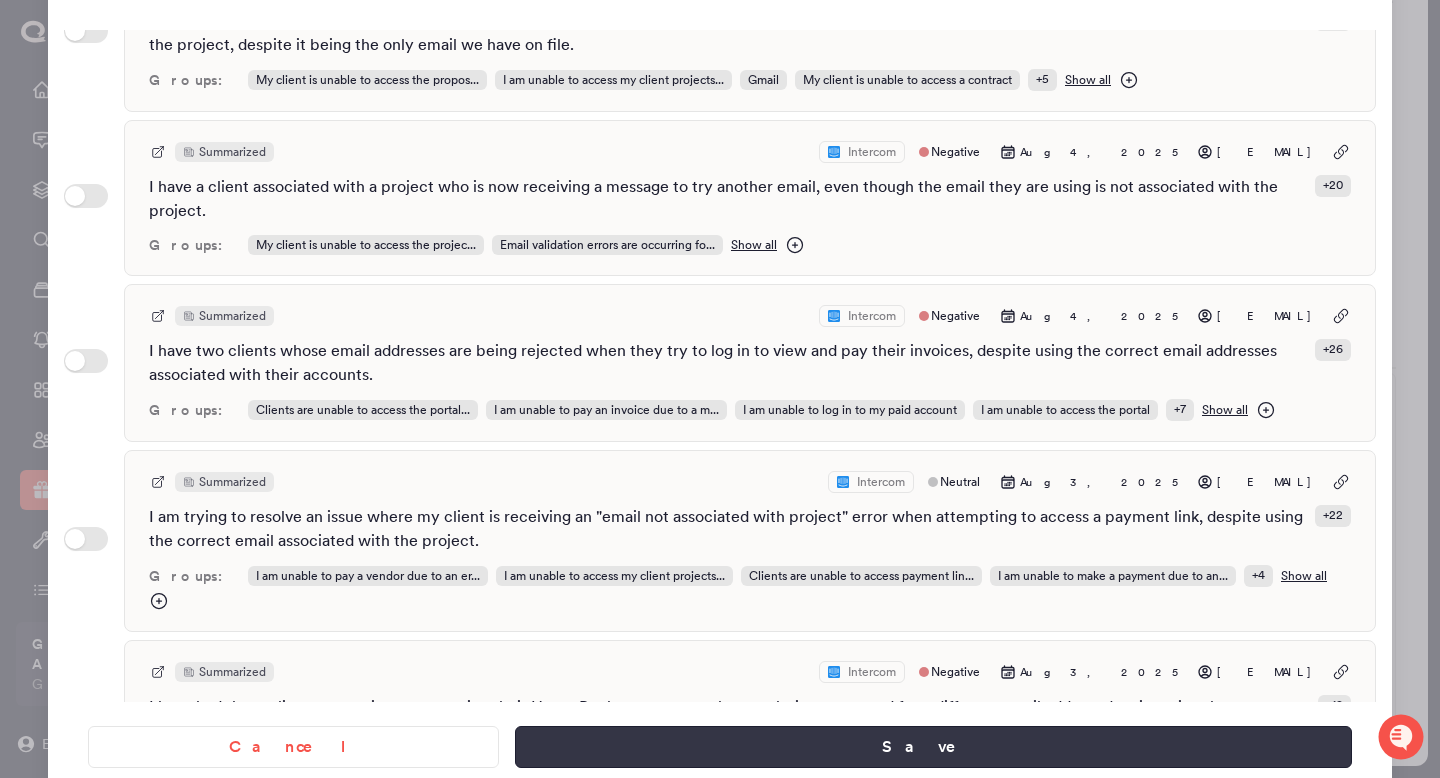 click on "Save" at bounding box center (933, 747) 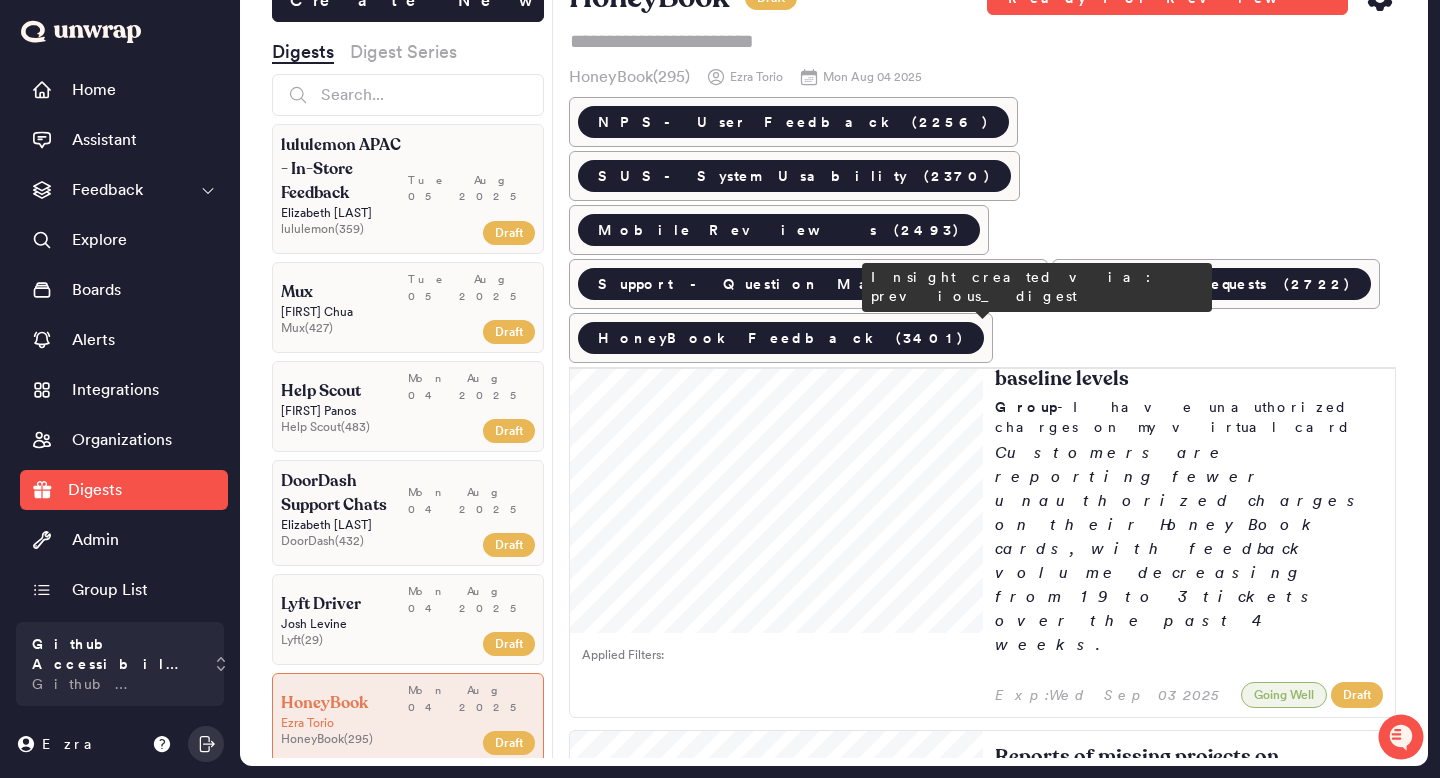 scroll, scrollTop: 2011, scrollLeft: 0, axis: vertical 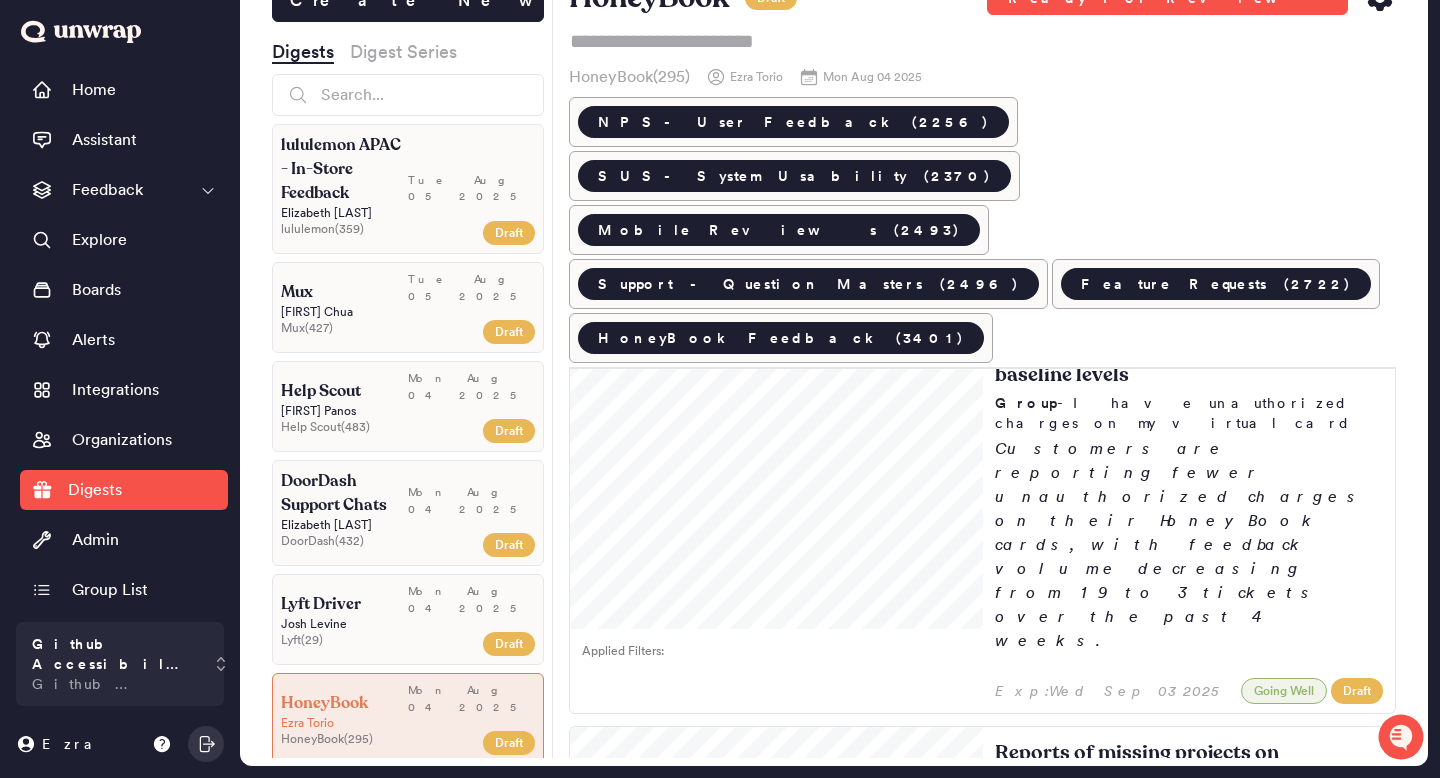click 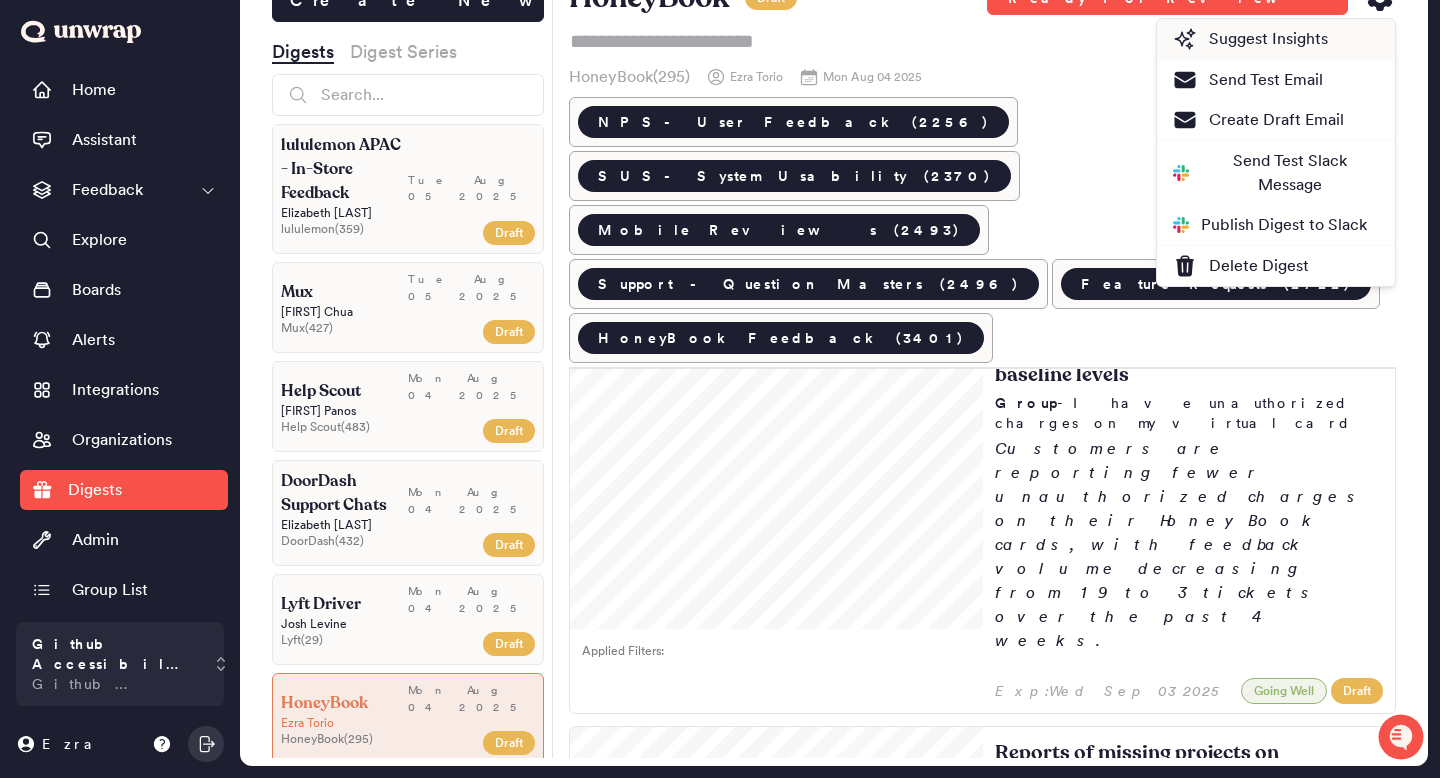 click on "Suggest Insights" at bounding box center (1250, 39) 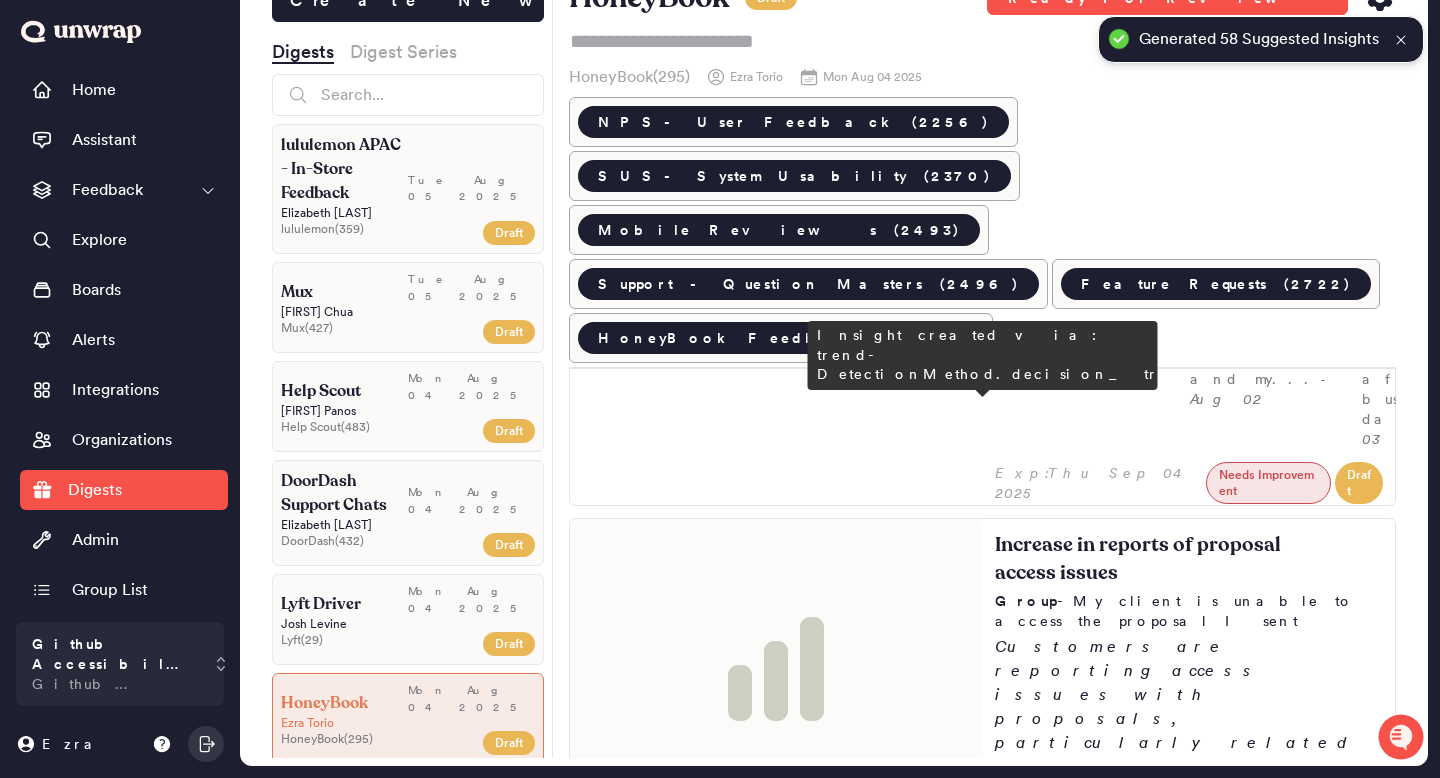scroll, scrollTop: 7989, scrollLeft: 0, axis: vertical 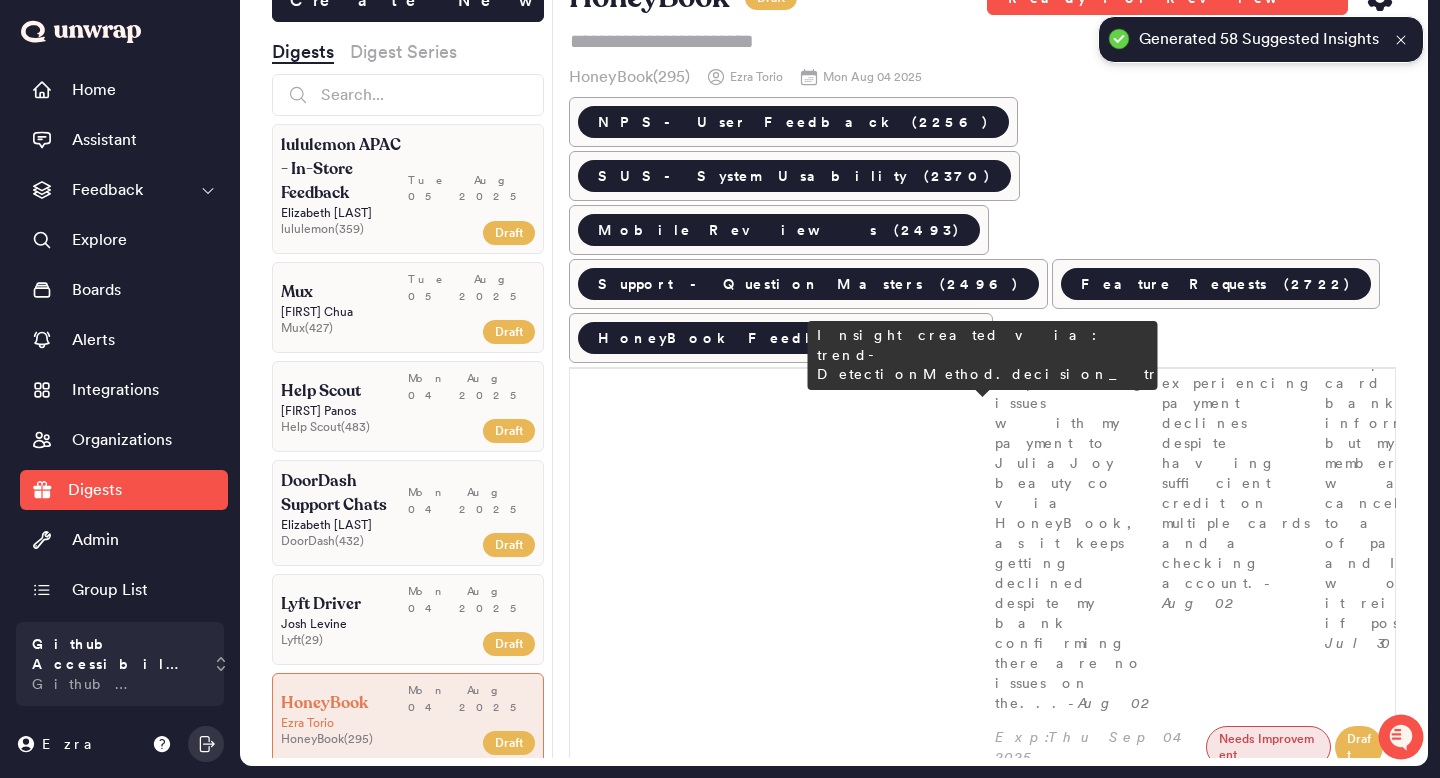 type 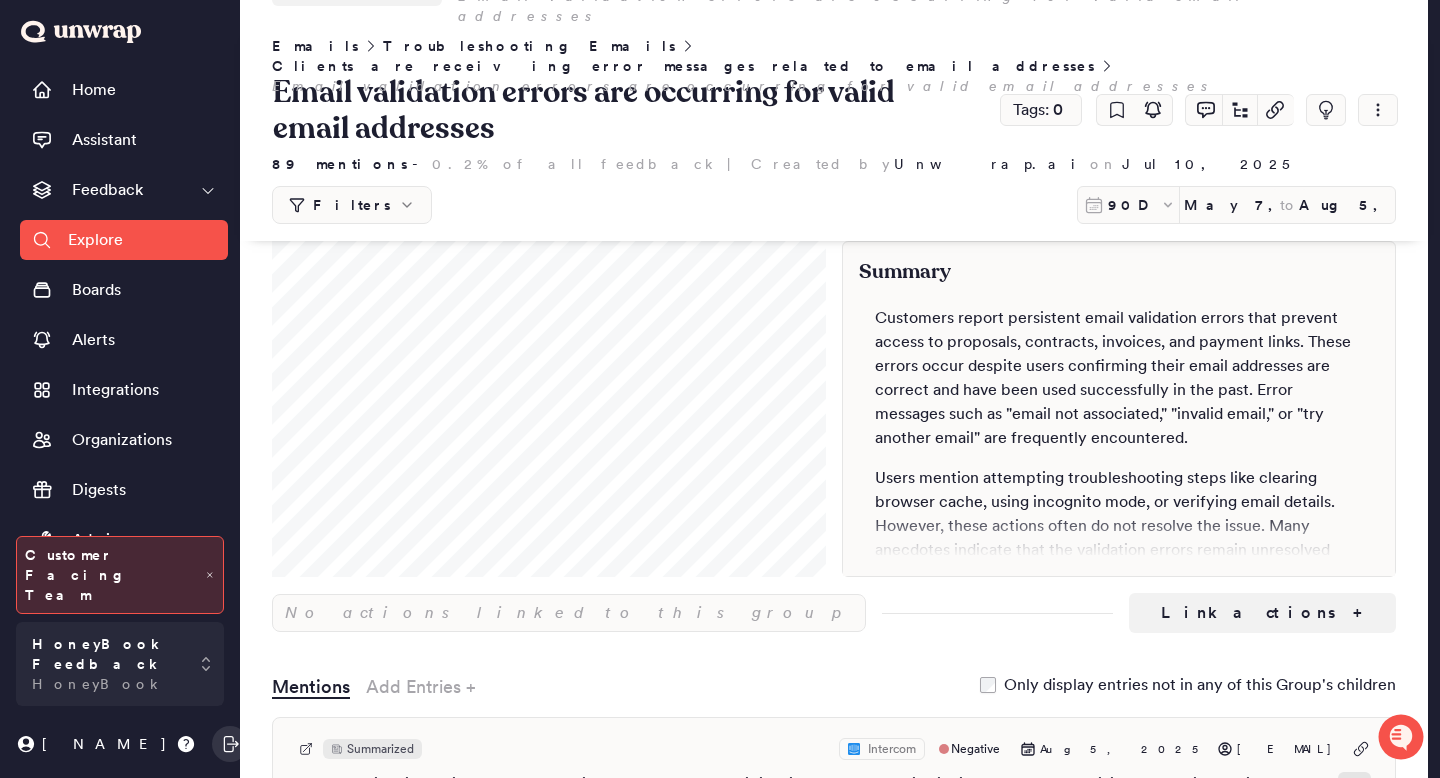scroll, scrollTop: 114, scrollLeft: 0, axis: vertical 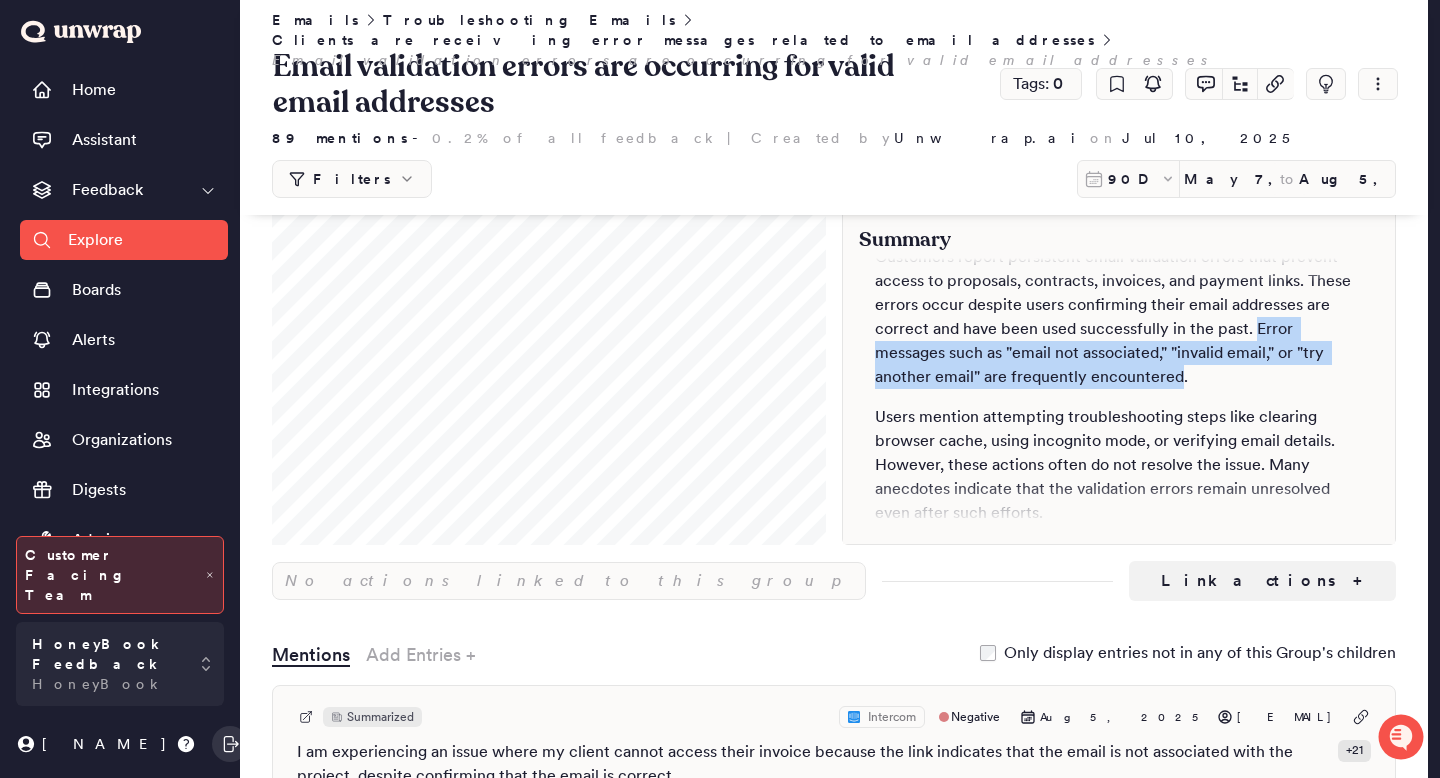 drag, startPoint x: 1072, startPoint y: 337, endPoint x: 1256, endPoint y: 285, distance: 191.2067 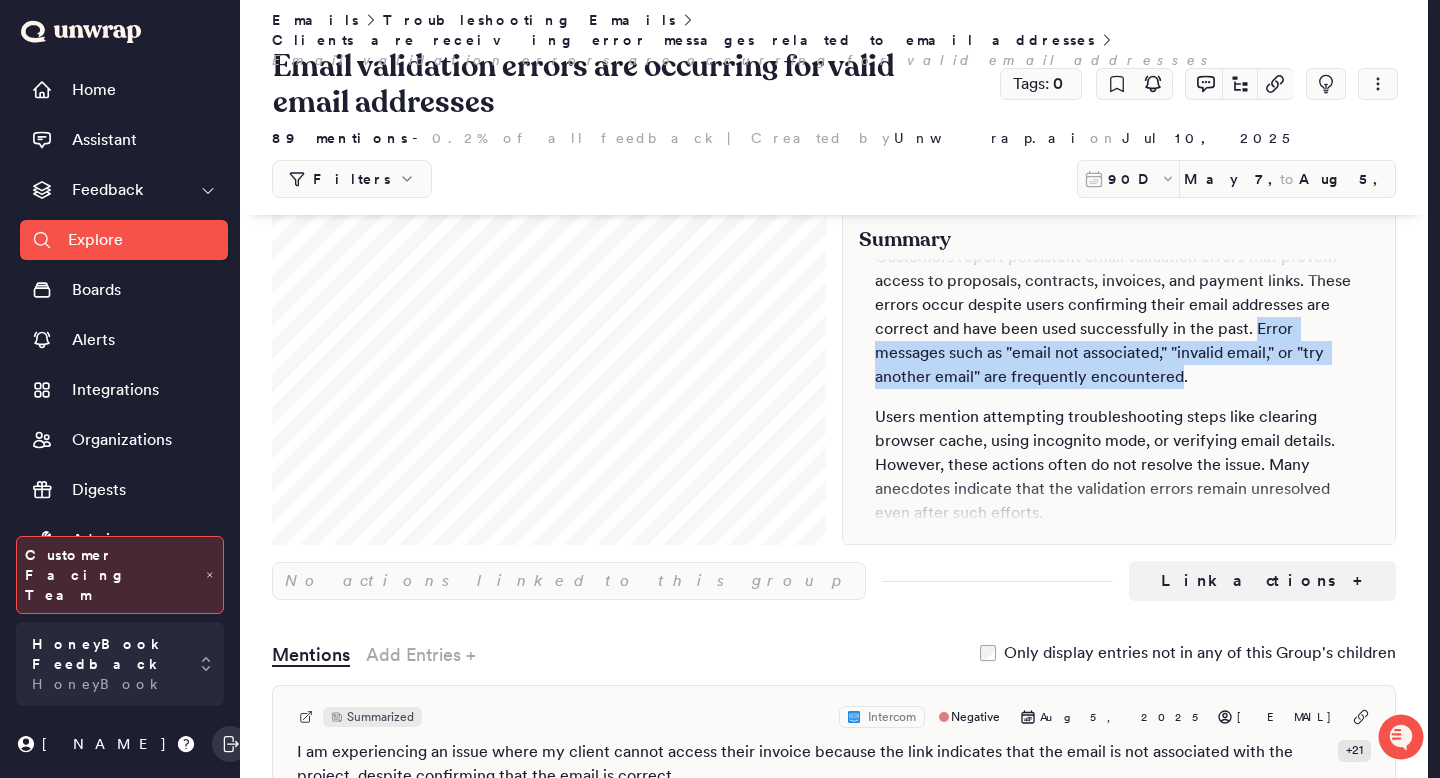 click on "Customers report persistent email validation errors that prevent access to proposals, contracts, invoices, and payment links. These errors occur despite users confirming their email addresses are correct and have been used successfully in the past. Error messages such as "email not associated," "invalid email," or "try another email" are frequently encountered." at bounding box center (1119, 317) 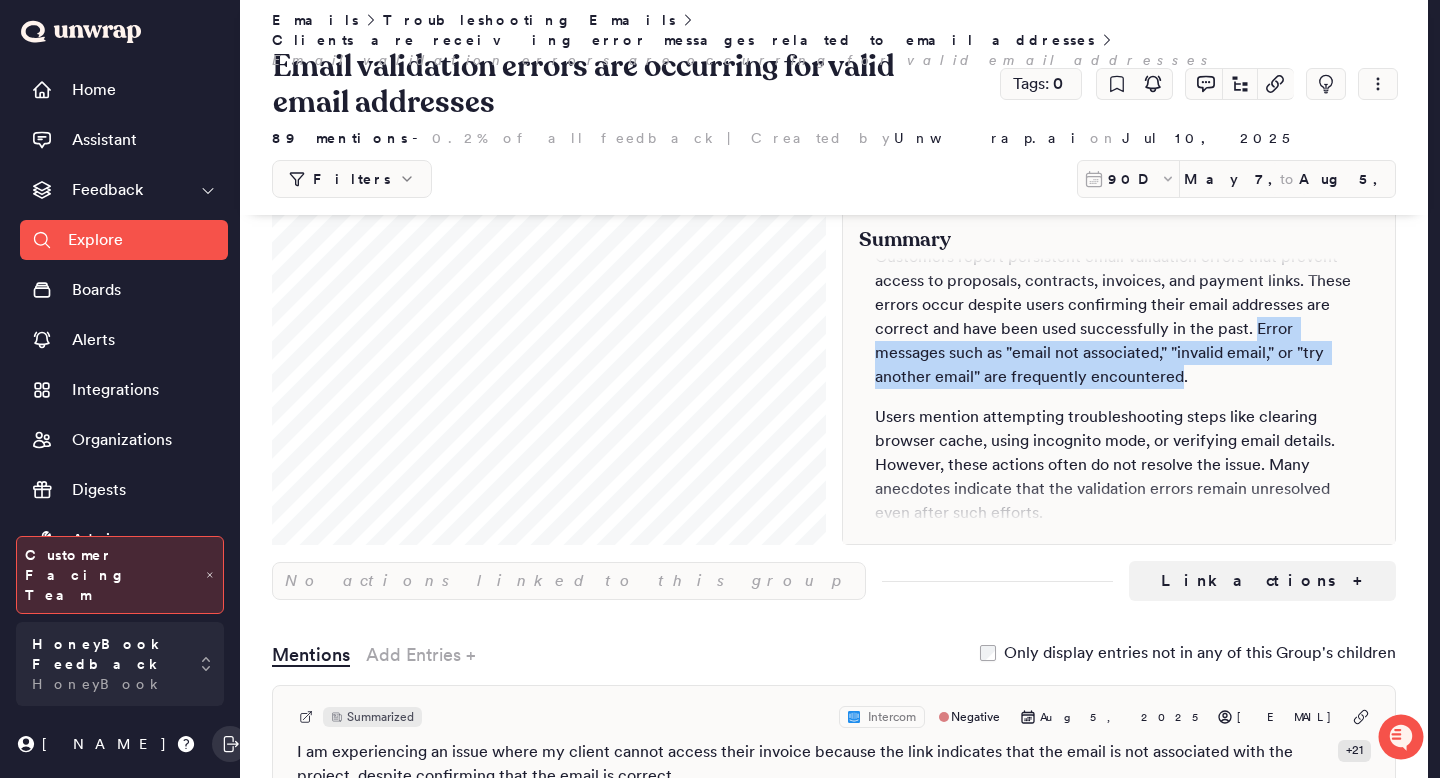 copy on "Error messages such as "email not associated," "invalid email," or "try another email" are frequently encountered" 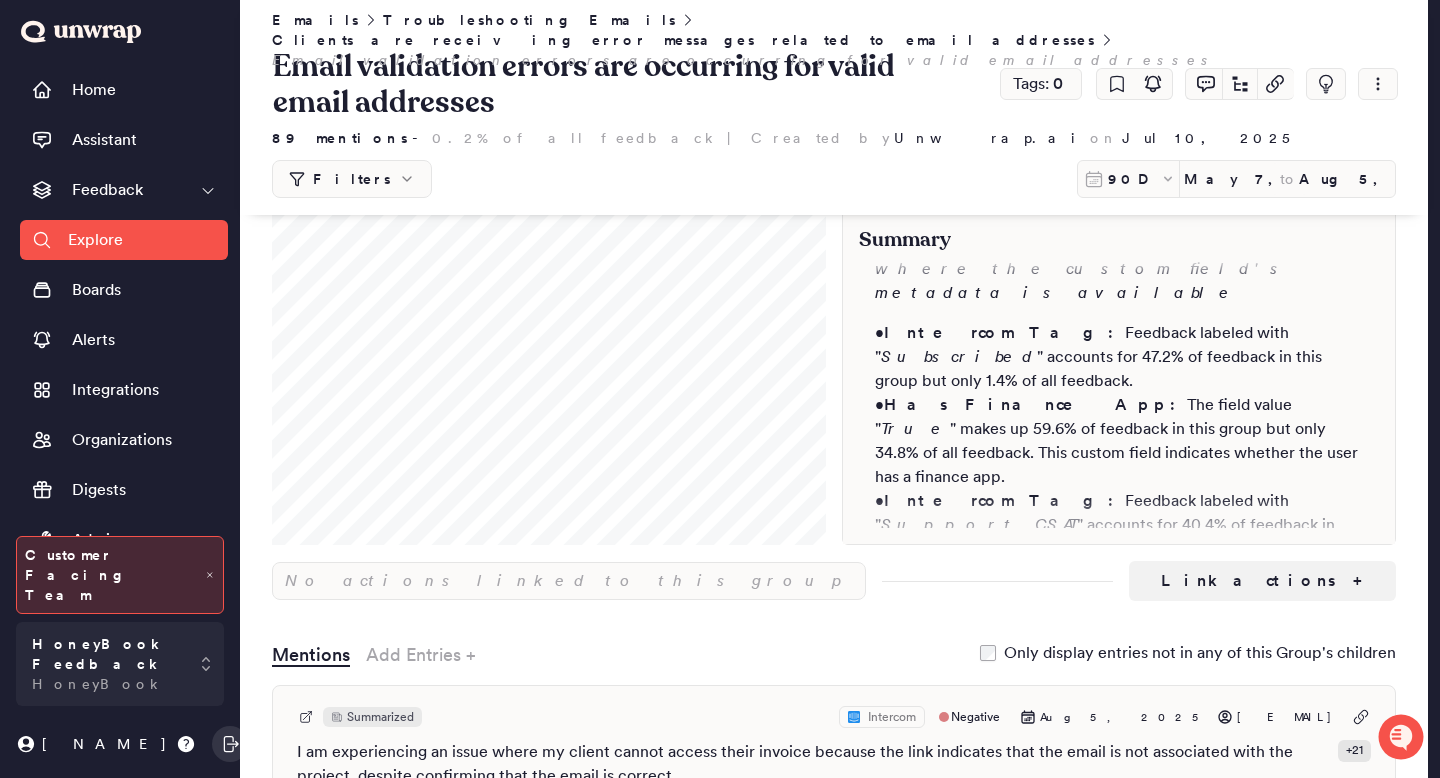 scroll, scrollTop: 486, scrollLeft: 0, axis: vertical 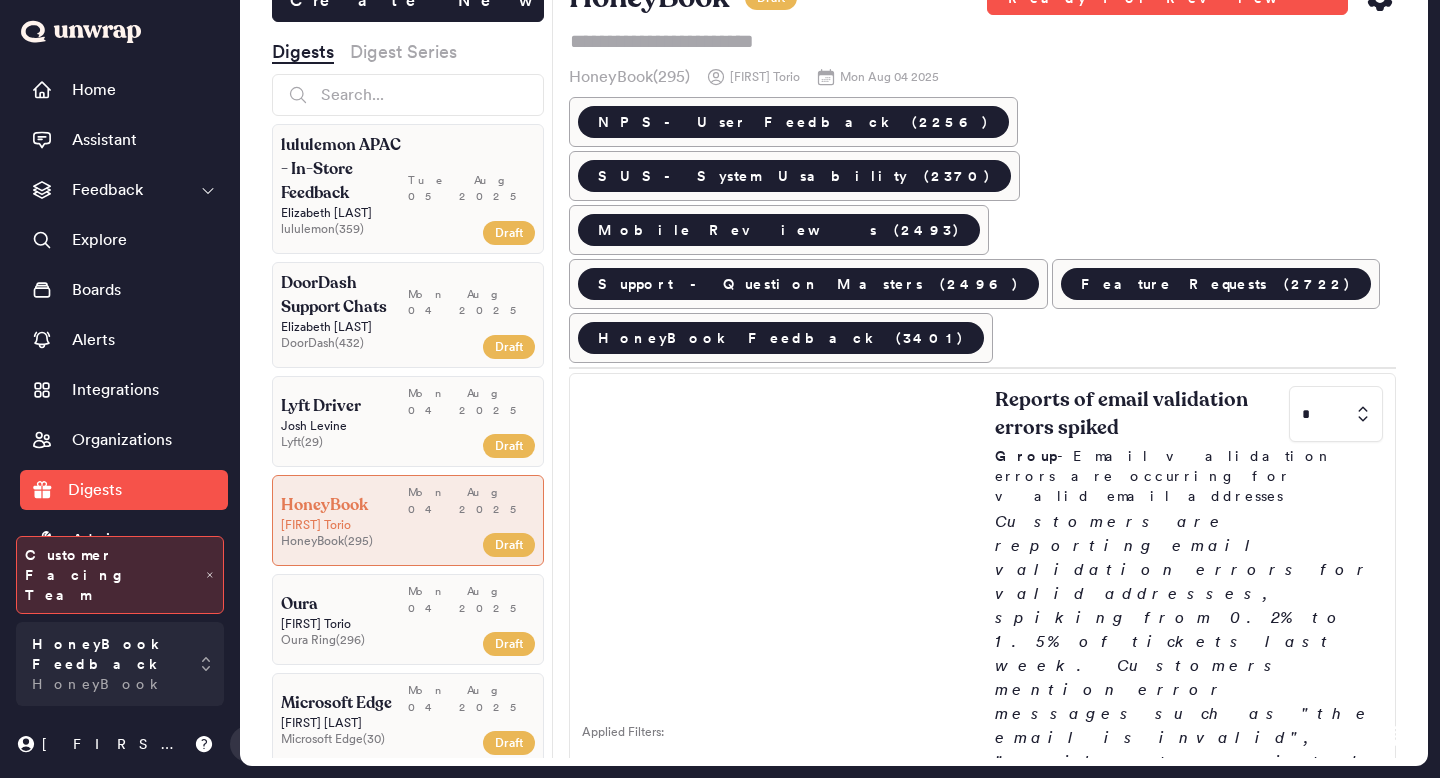 click on "Ezra   Torio" at bounding box center [408, 624] 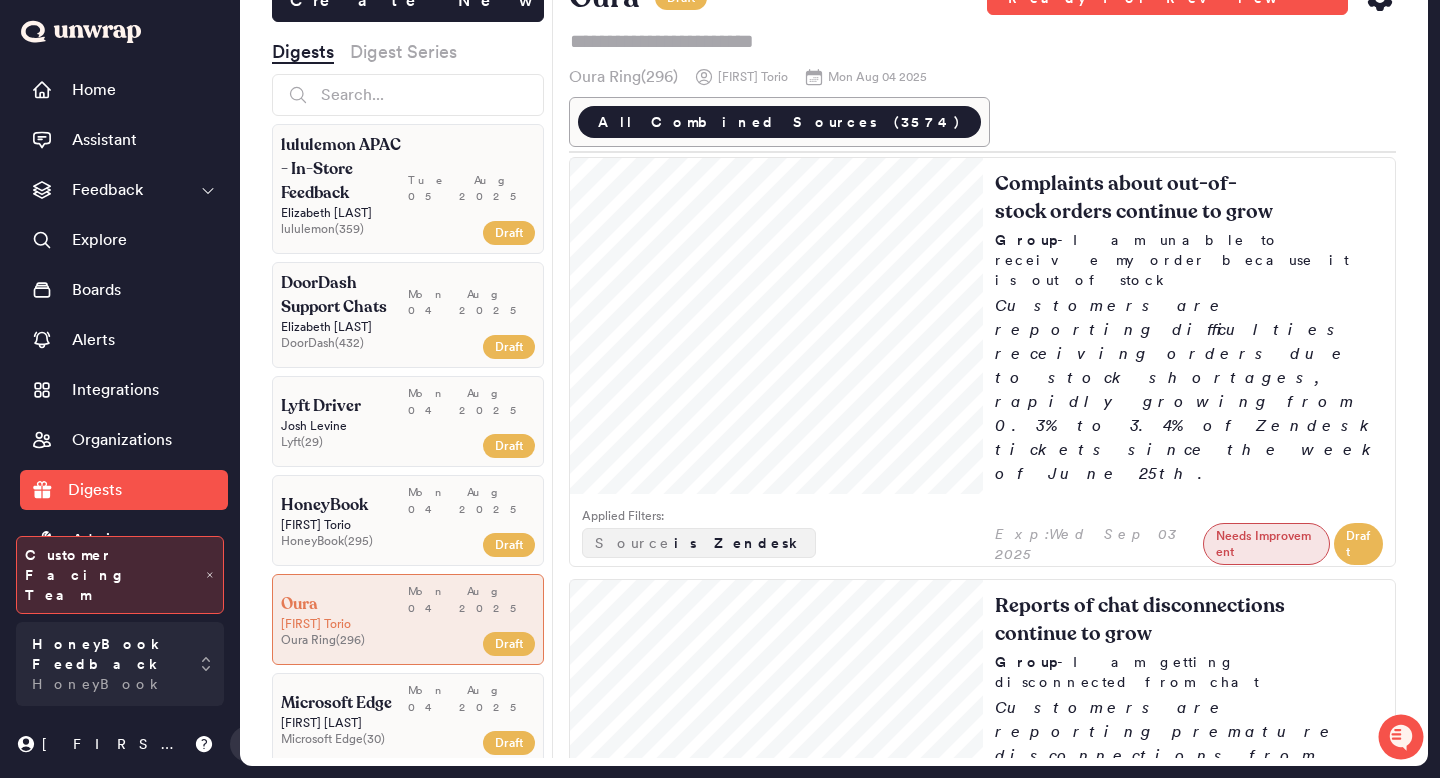 click 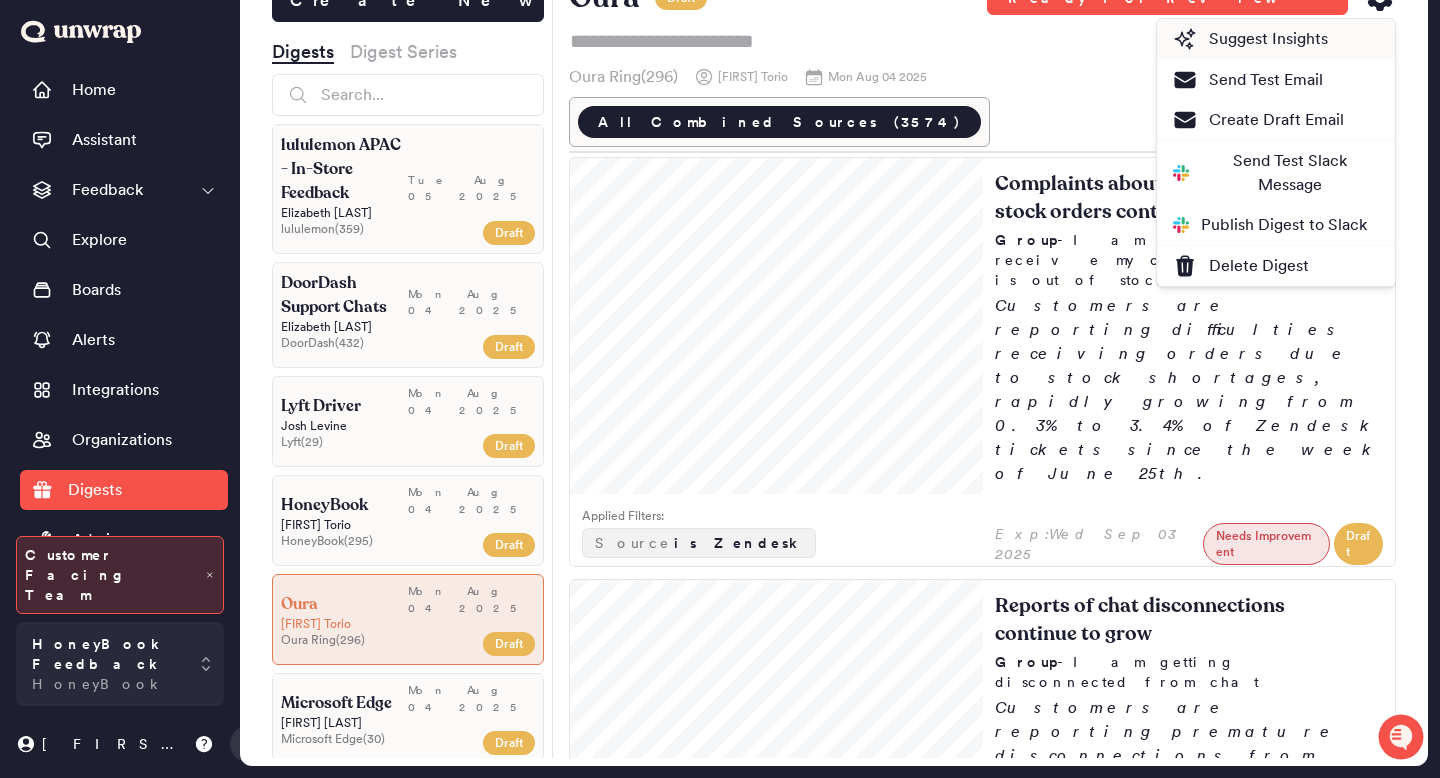 click on "Suggest Insights" at bounding box center [1276, 39] 